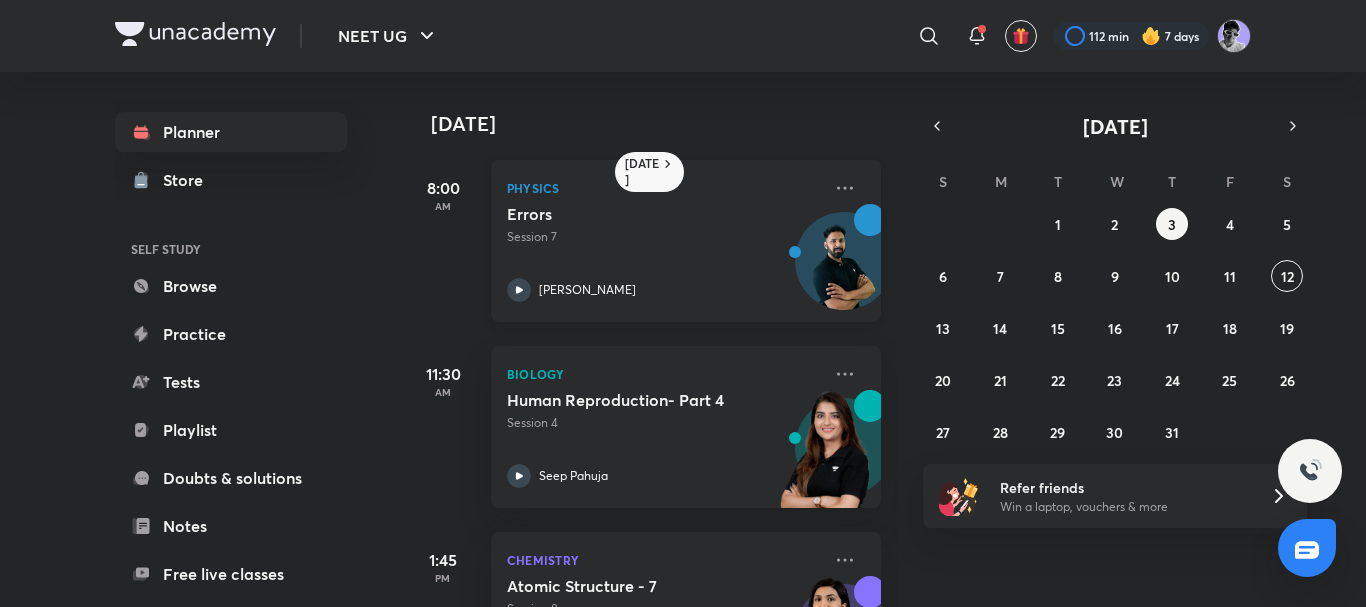 scroll, scrollTop: 0, scrollLeft: 0, axis: both 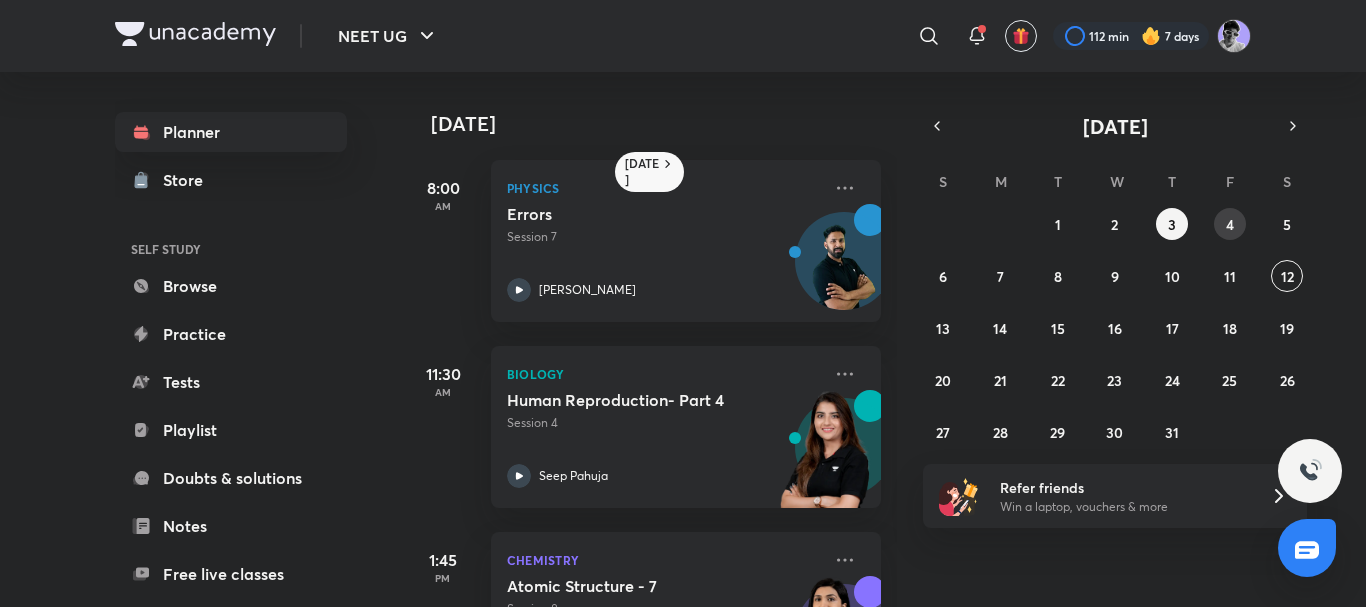 click on "4" at bounding box center [1230, 224] 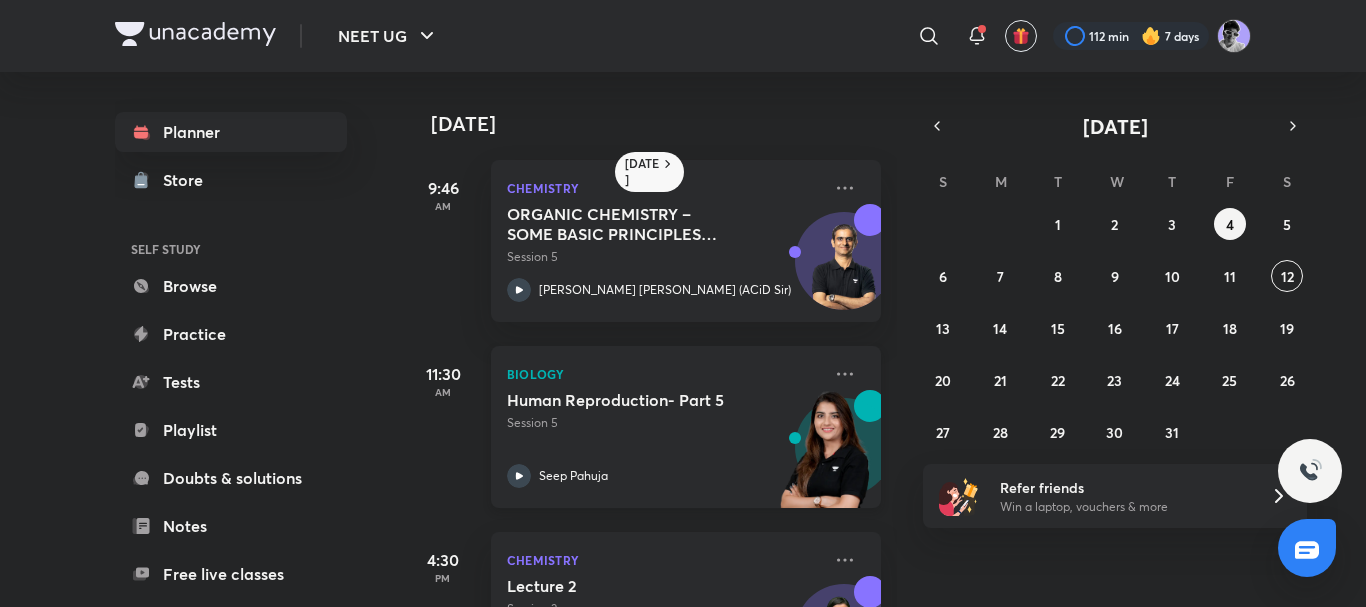 click 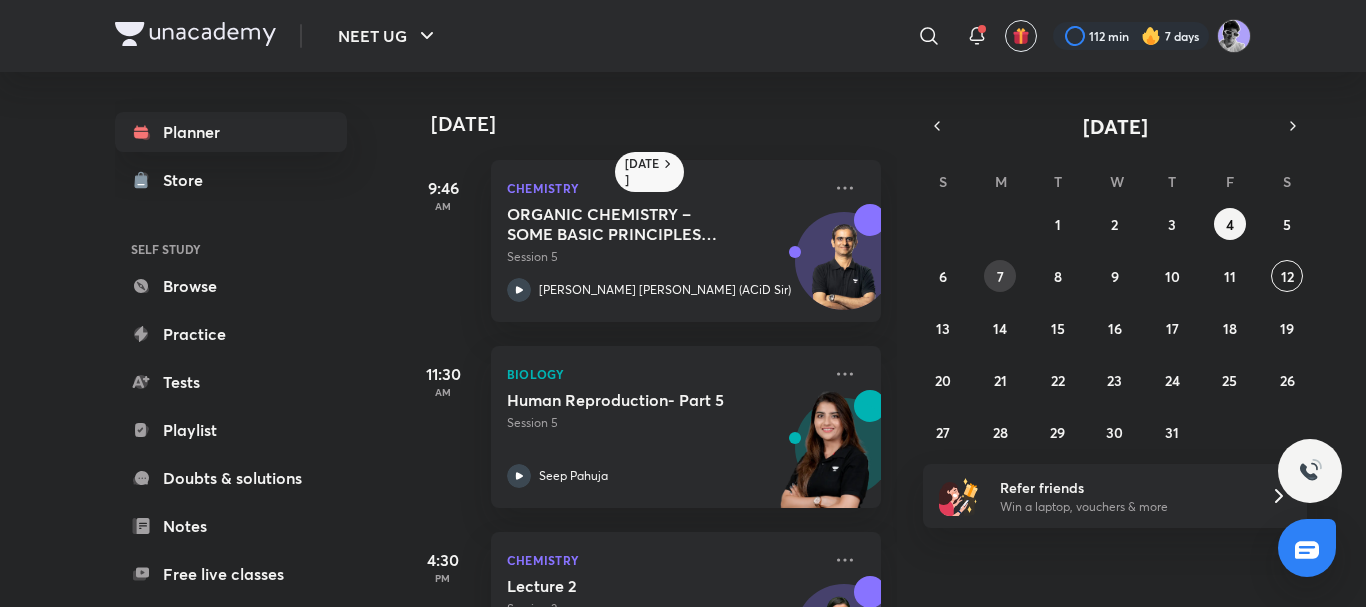 click on "7" at bounding box center [1000, 276] 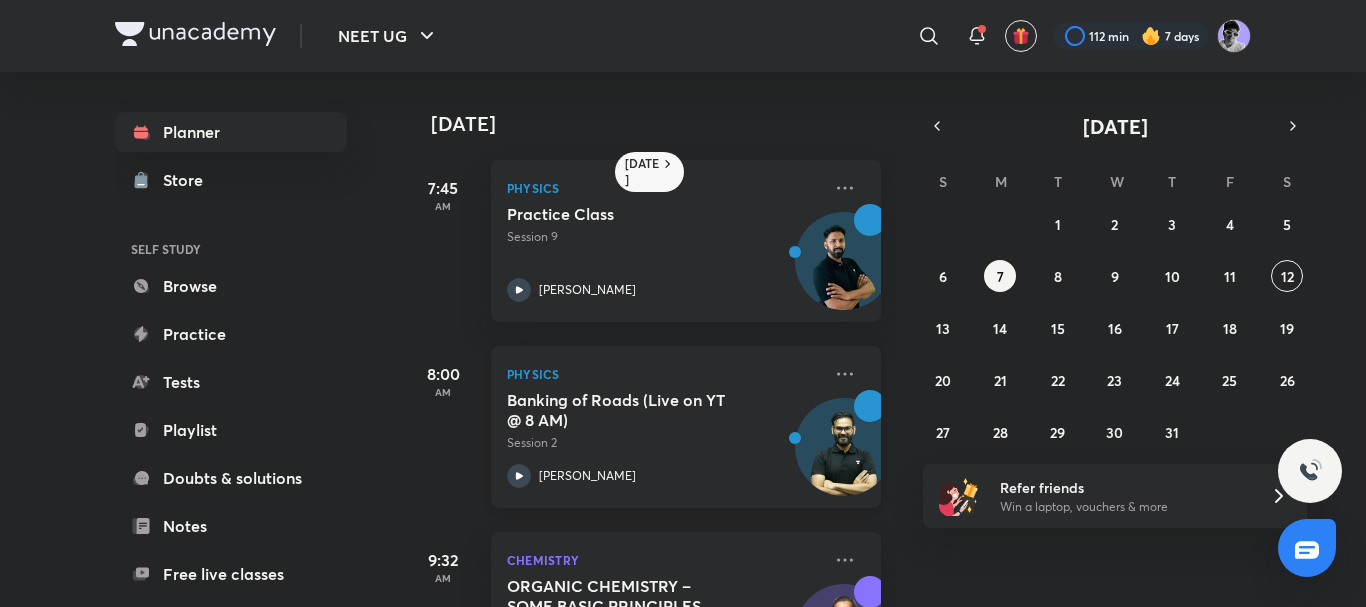 scroll, scrollTop: 267, scrollLeft: 0, axis: vertical 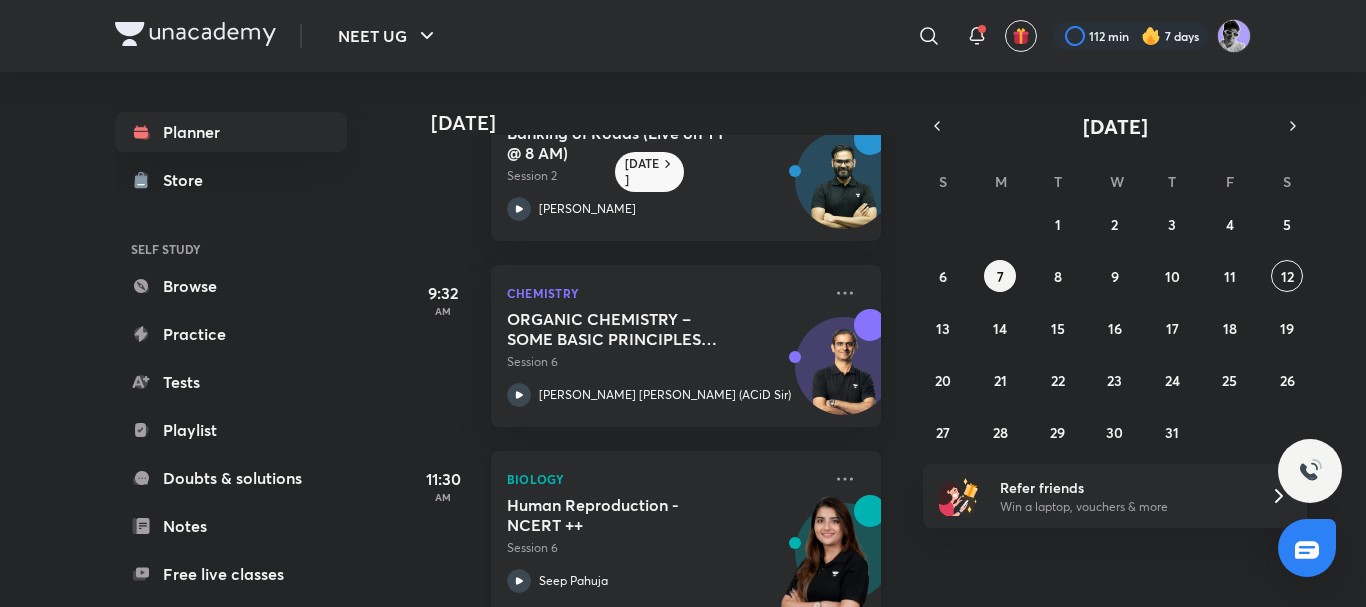 click 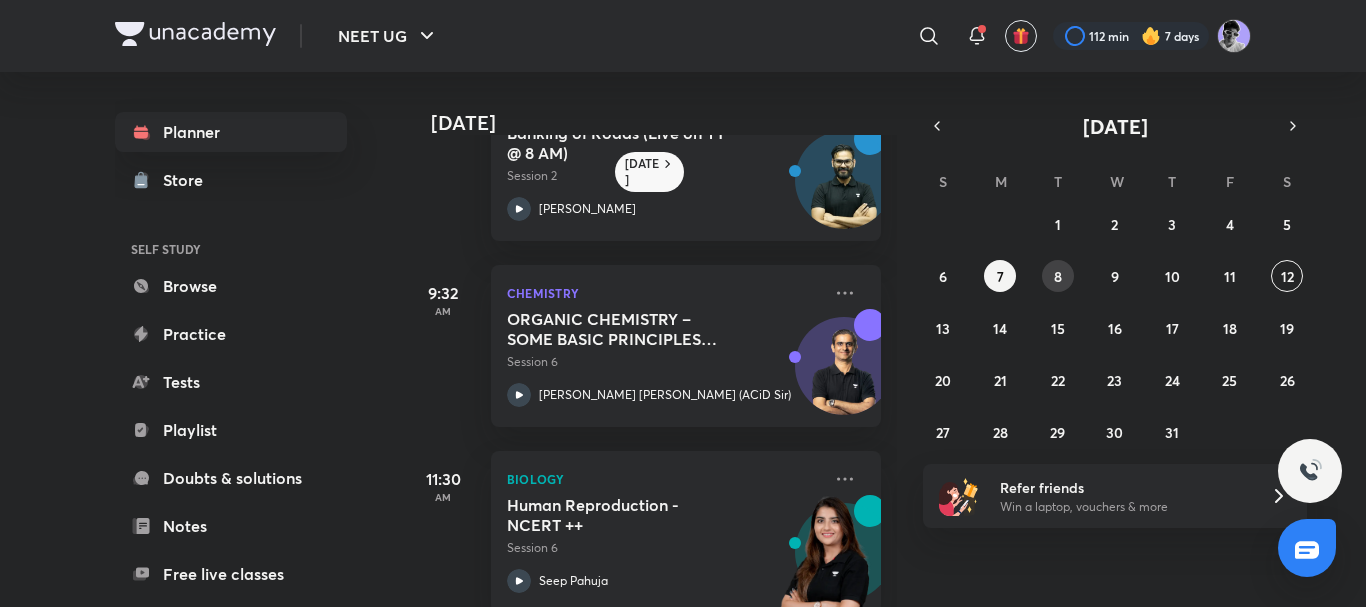 click on "8" at bounding box center [1058, 276] 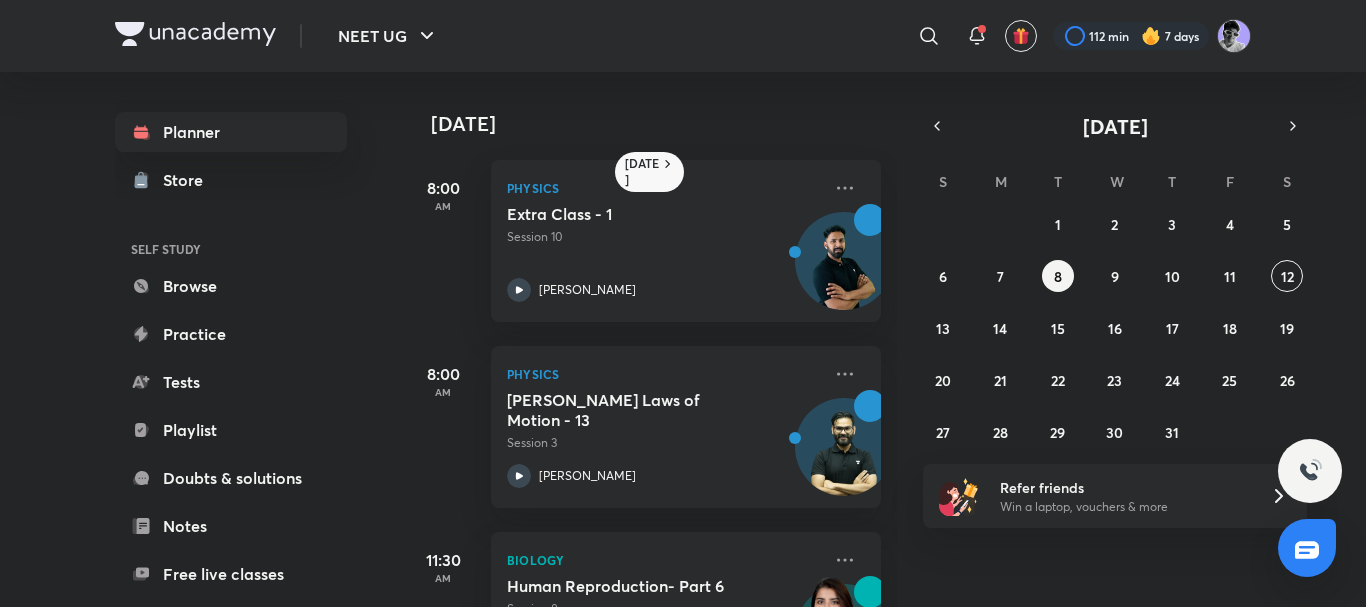 scroll, scrollTop: 304, scrollLeft: 0, axis: vertical 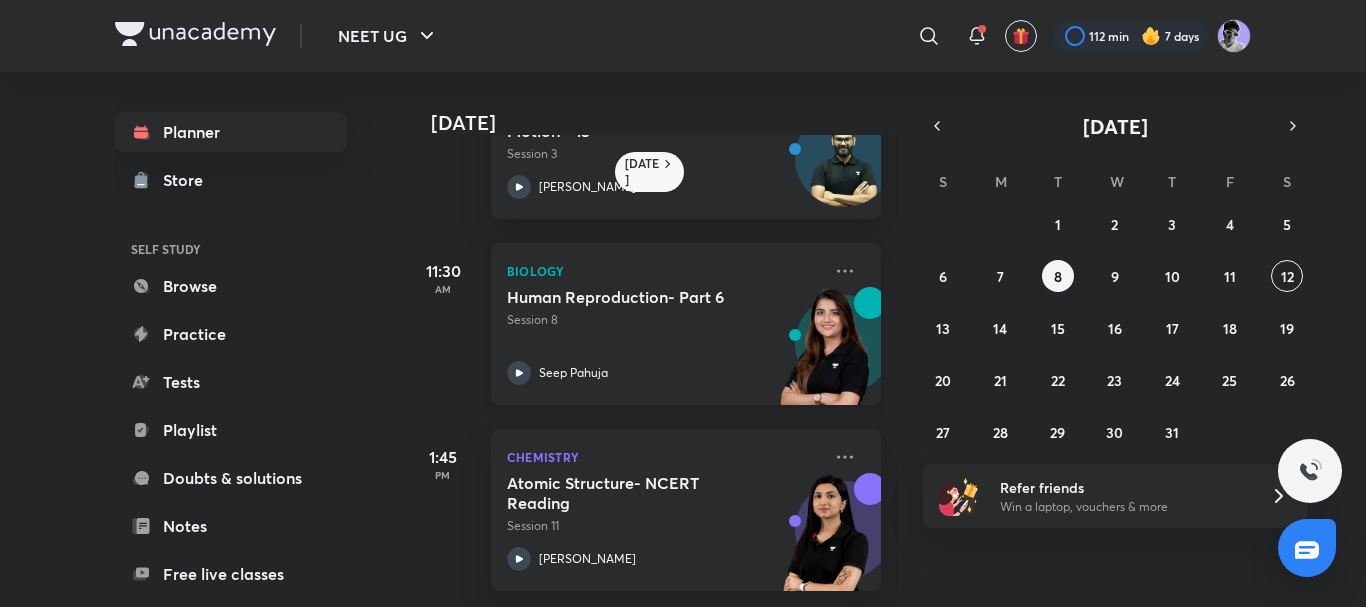 click on "Seep Pahuja" at bounding box center (573, 373) 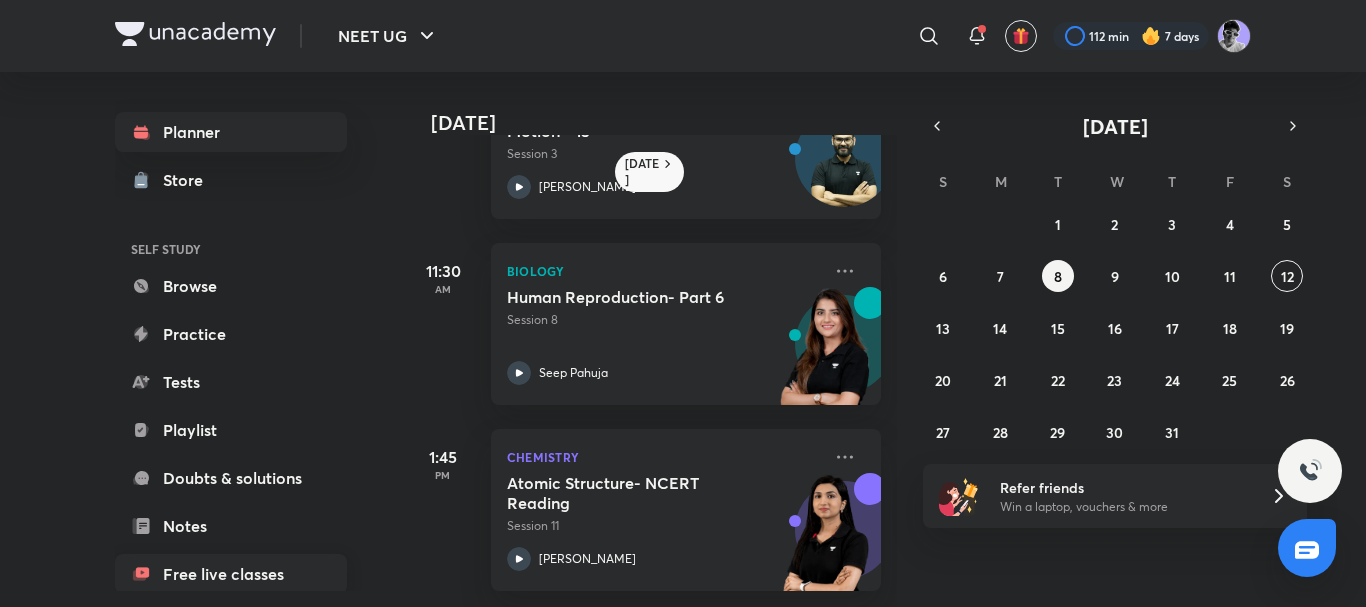 click on "Free live classes" at bounding box center (231, 574) 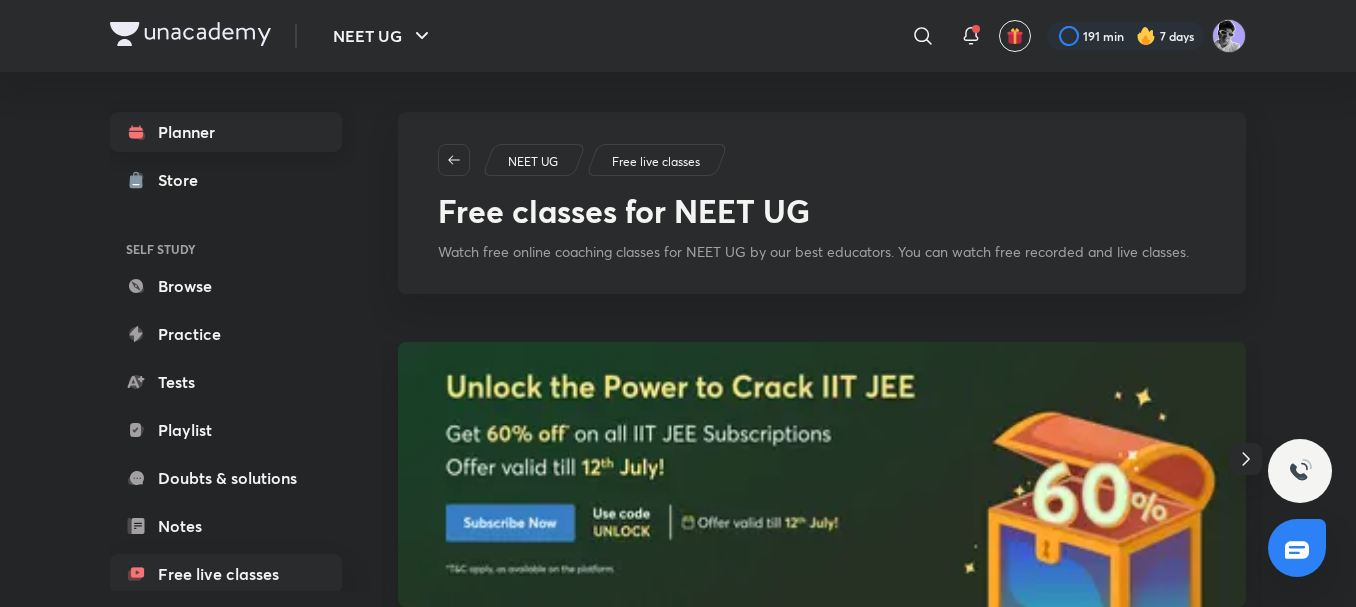 click on "Planner" at bounding box center [226, 132] 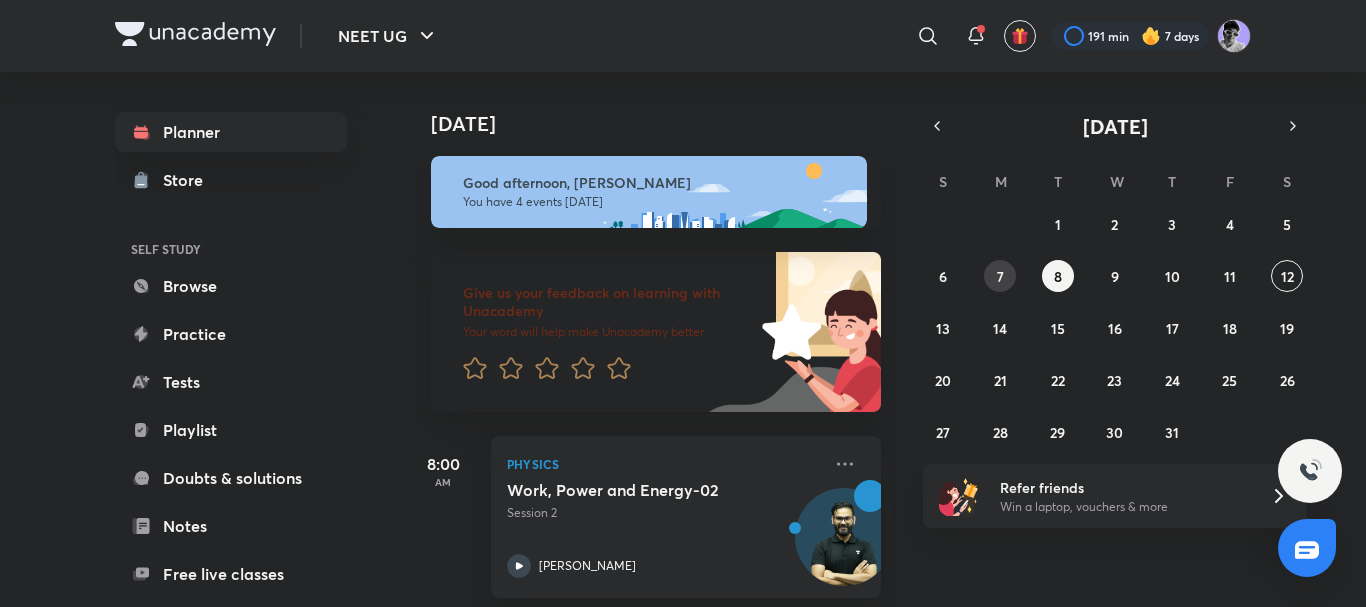 click on "29 30 1 2 3 4 5 6 7 8 9 10 11 12 13 14 15 16 17 18 19 20 21 22 23 24 25 26 27 28 29 30 31 1 2" at bounding box center [1115, 328] 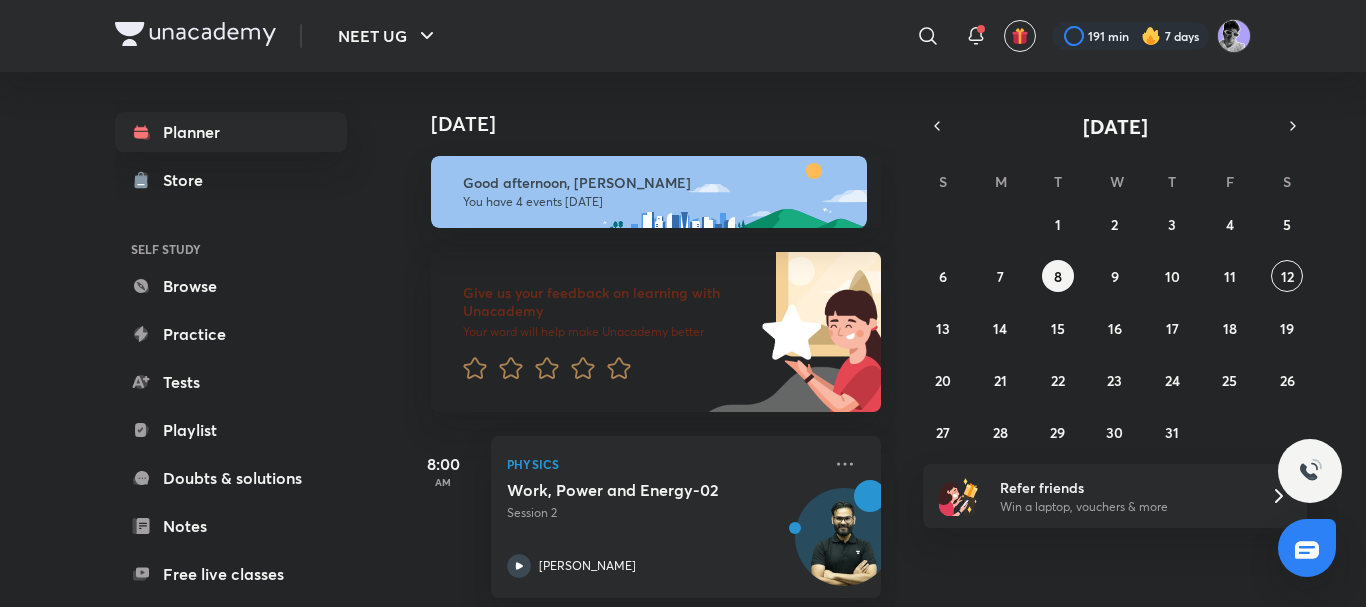 click on "29 30 1 2 3 4 5 6 7 8 9 10 11 12 13 14 15 16 17 18 19 20 21 22 23 24 25 26 27 28 29 30 31 1 2" at bounding box center [1115, 328] 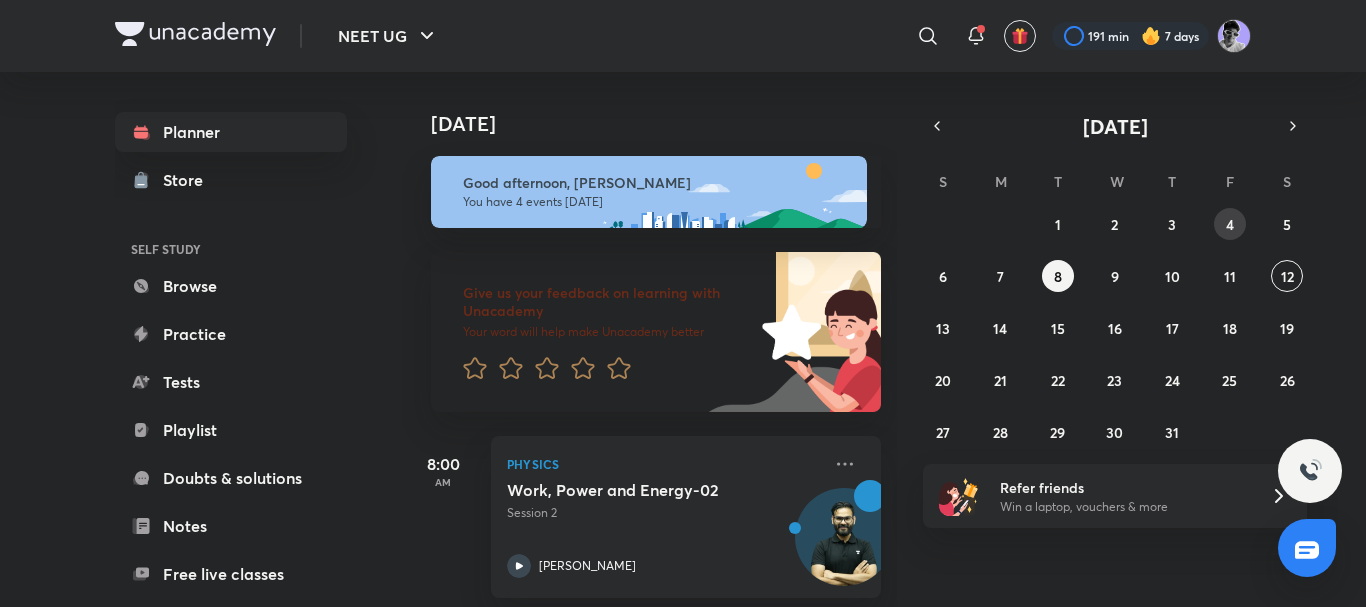 click on "4" at bounding box center (1230, 224) 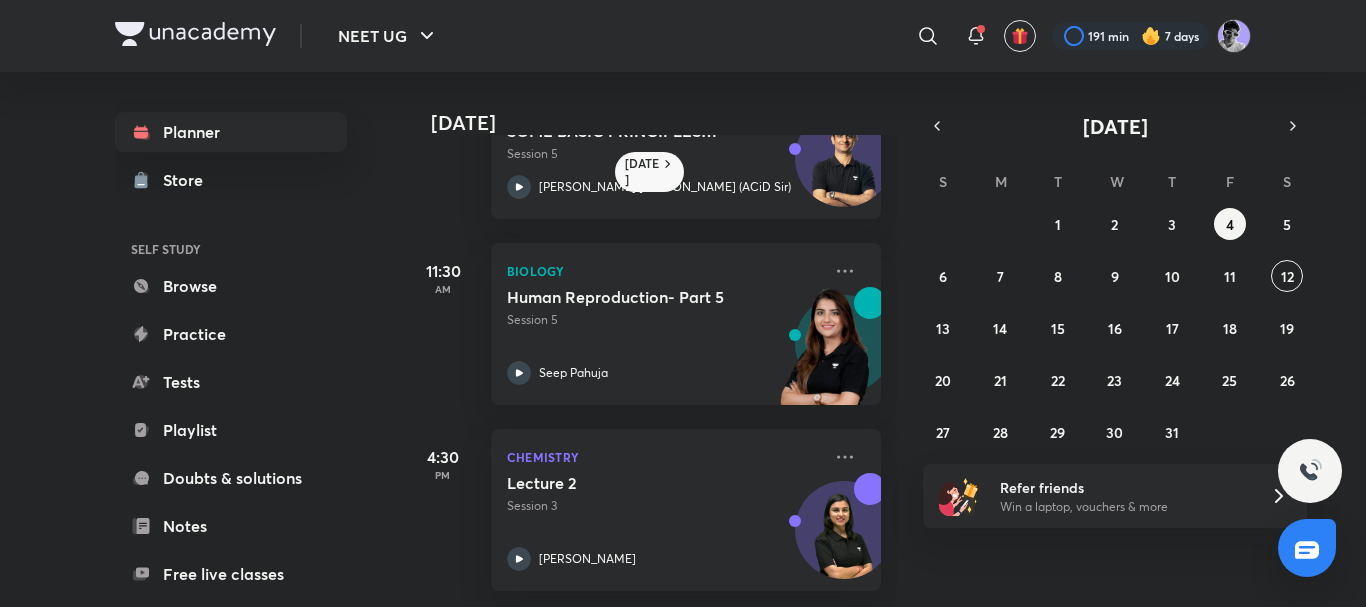 scroll, scrollTop: 0, scrollLeft: 0, axis: both 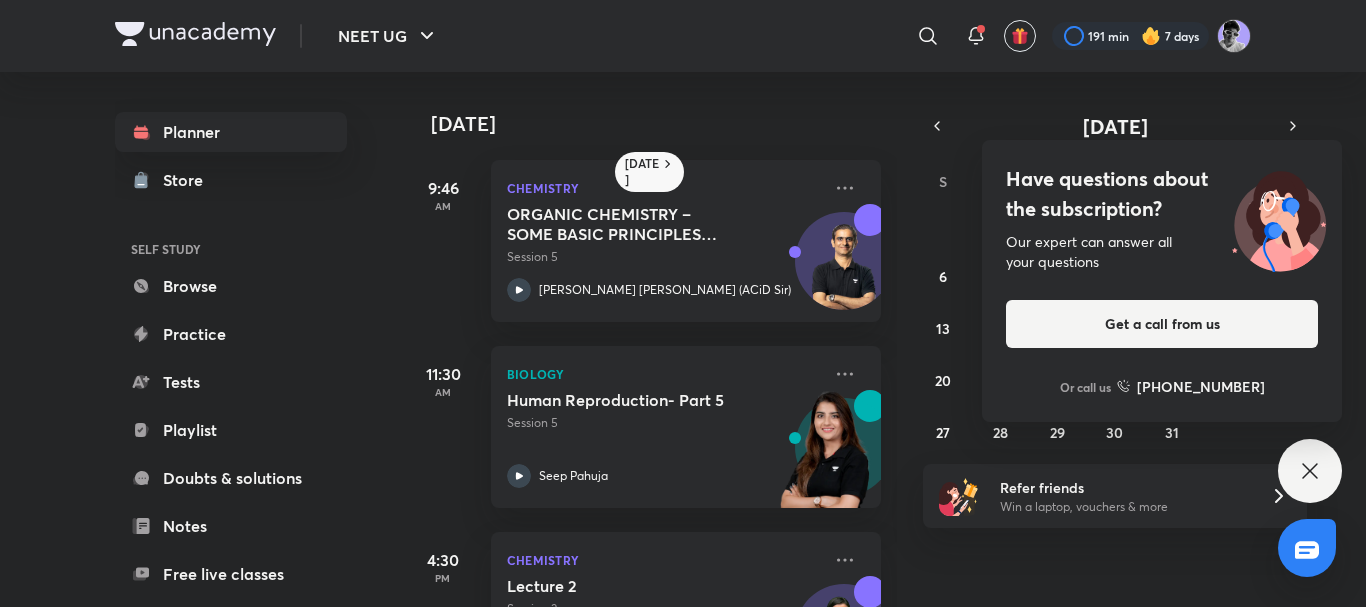 click 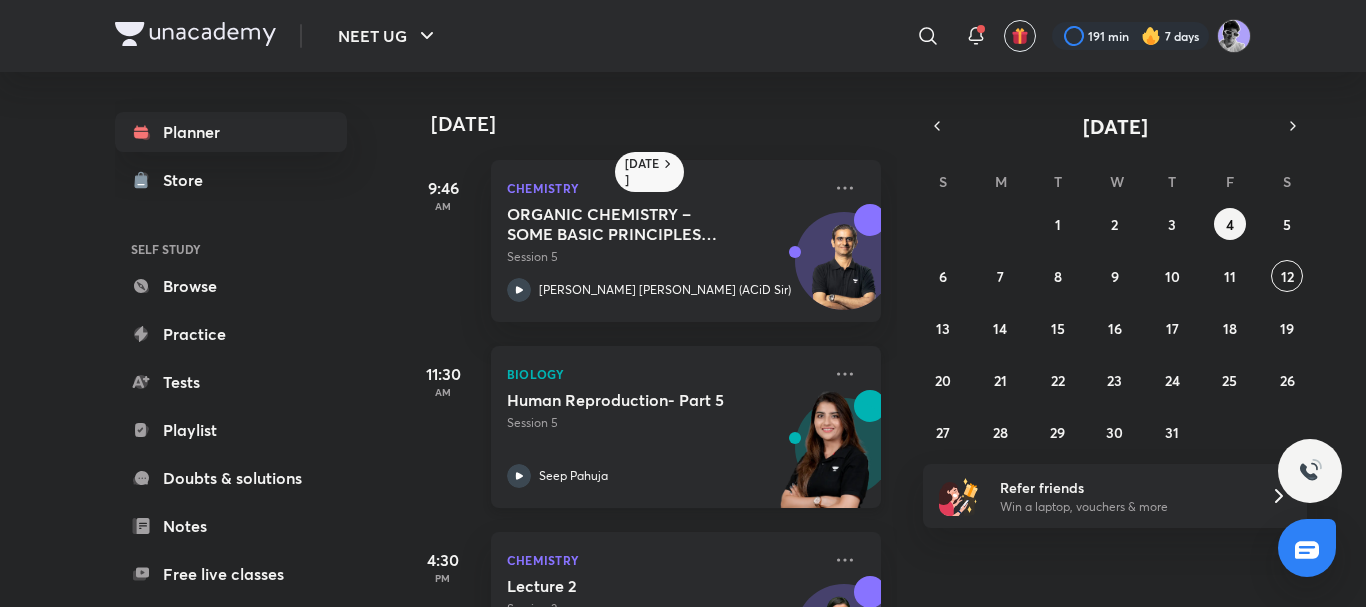 scroll, scrollTop: 118, scrollLeft: 0, axis: vertical 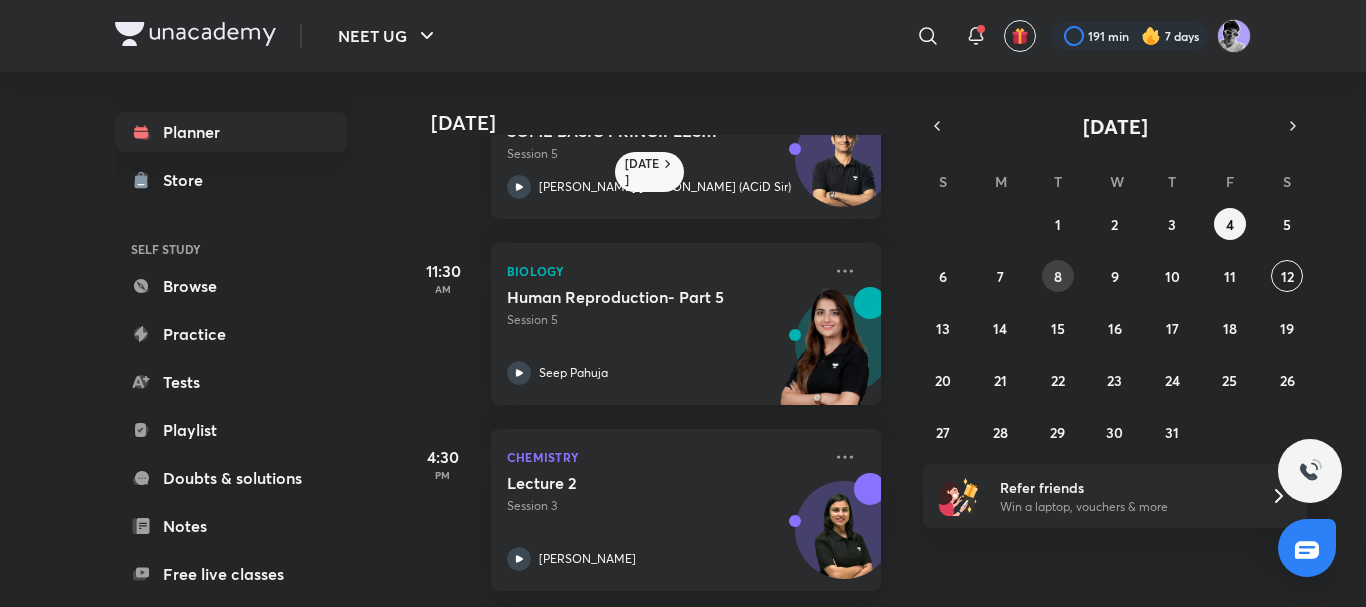 click on "8" at bounding box center (1058, 276) 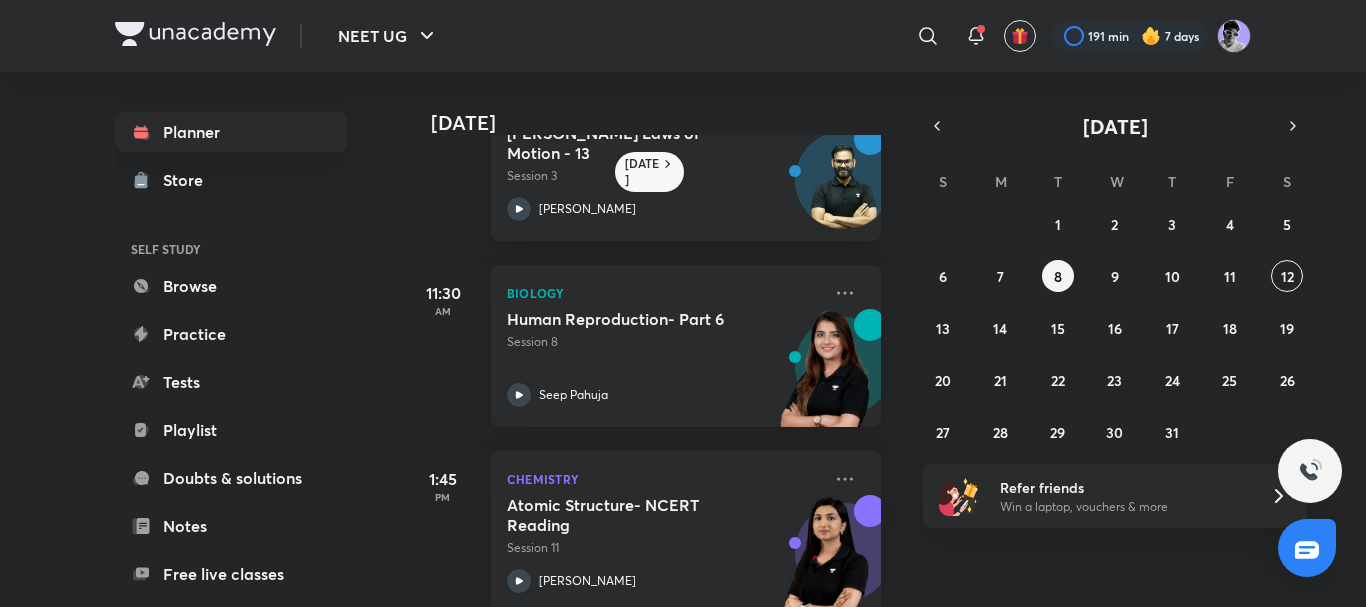 scroll, scrollTop: 304, scrollLeft: 0, axis: vertical 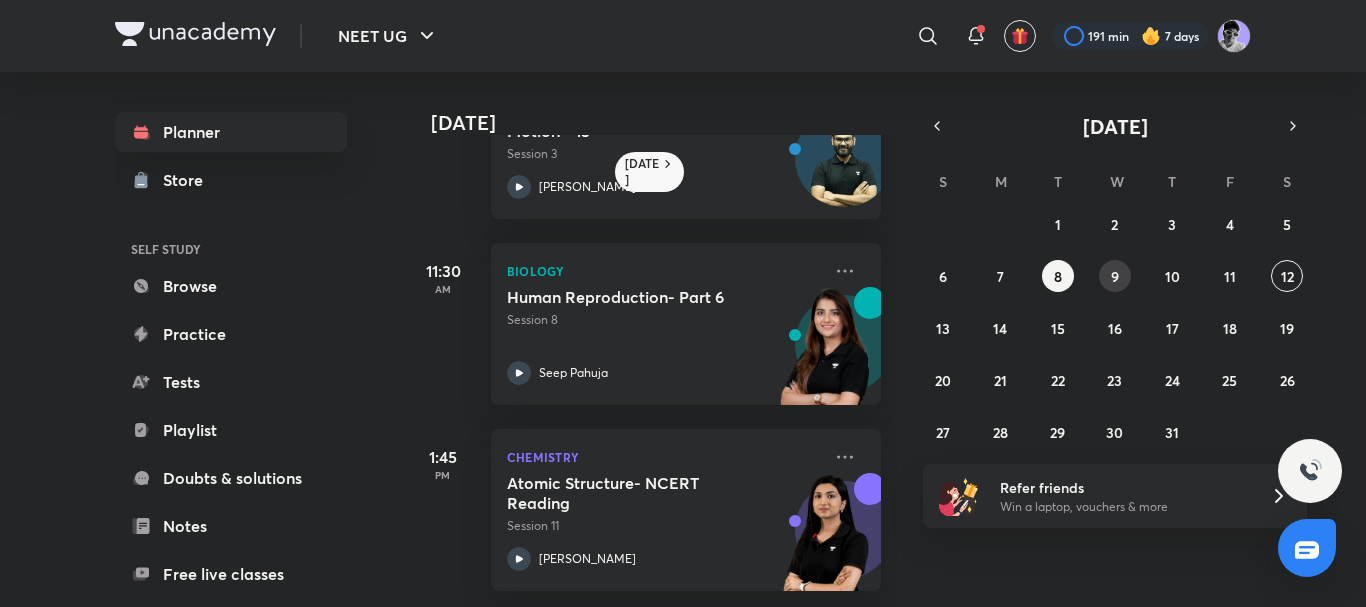 click on "9" at bounding box center (1115, 276) 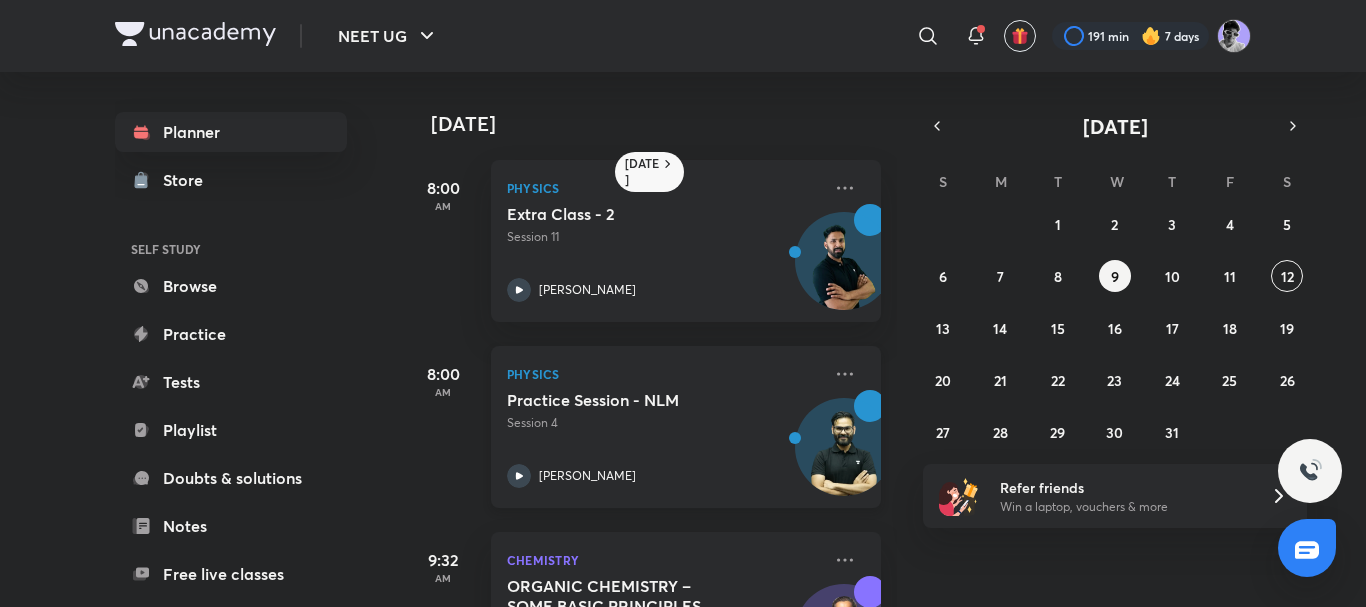 scroll, scrollTop: 490, scrollLeft: 0, axis: vertical 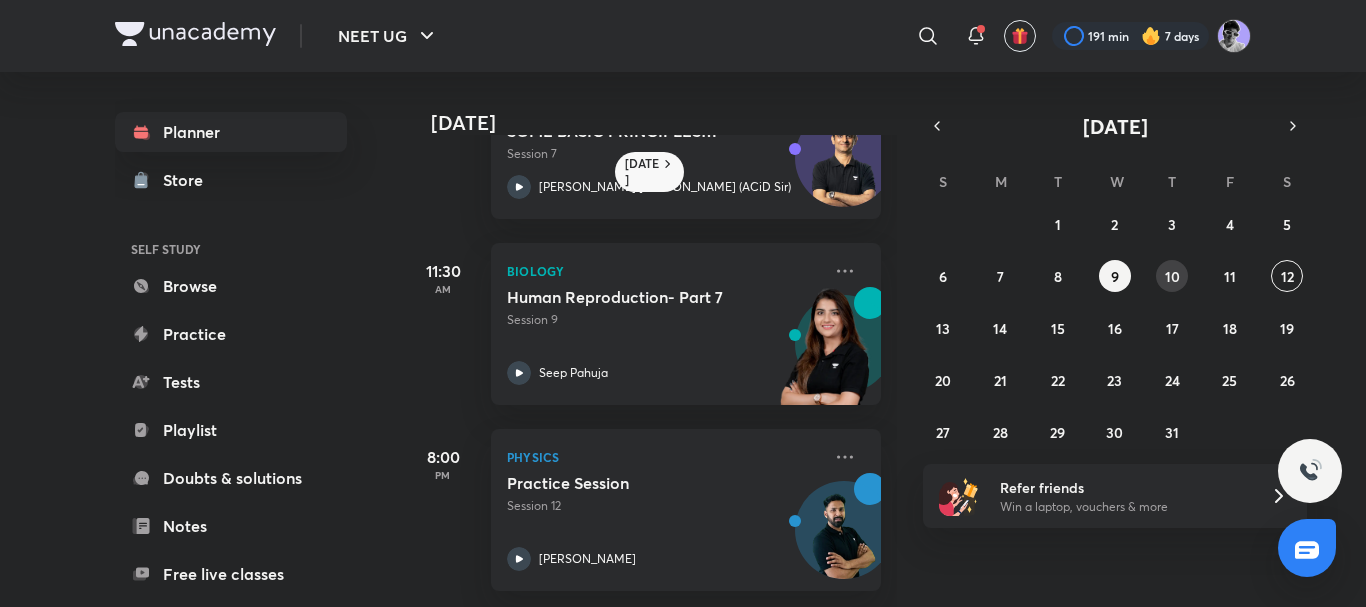 click on "10" at bounding box center [1172, 276] 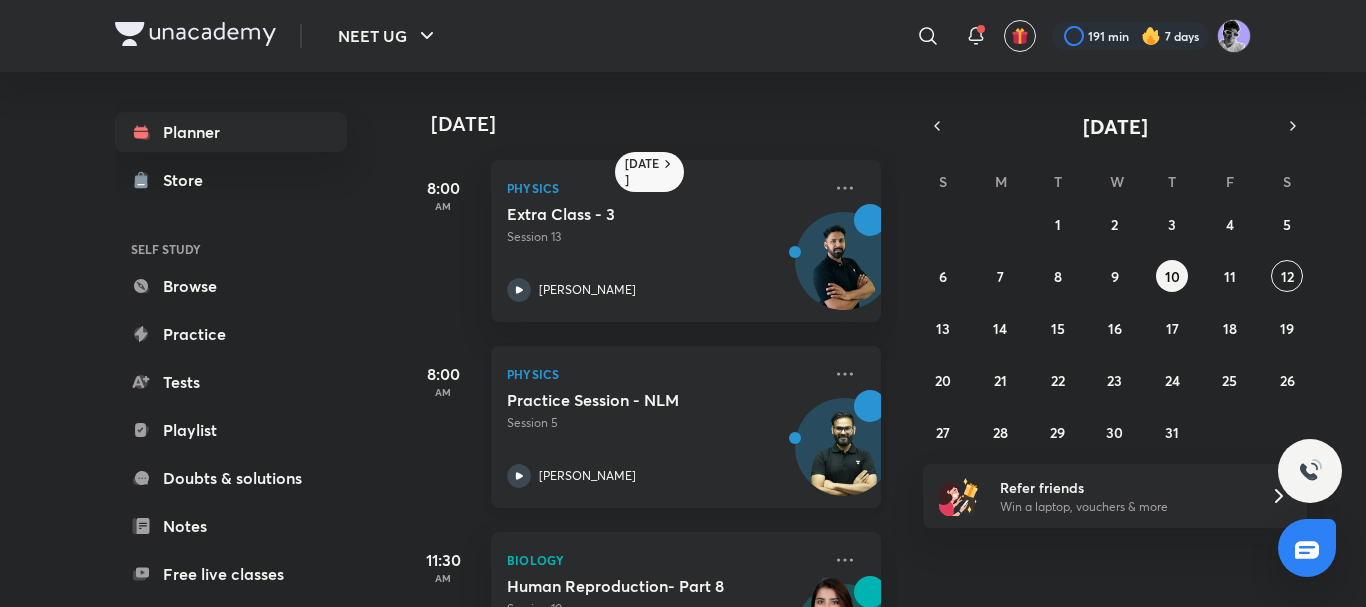 scroll, scrollTop: 118, scrollLeft: 0, axis: vertical 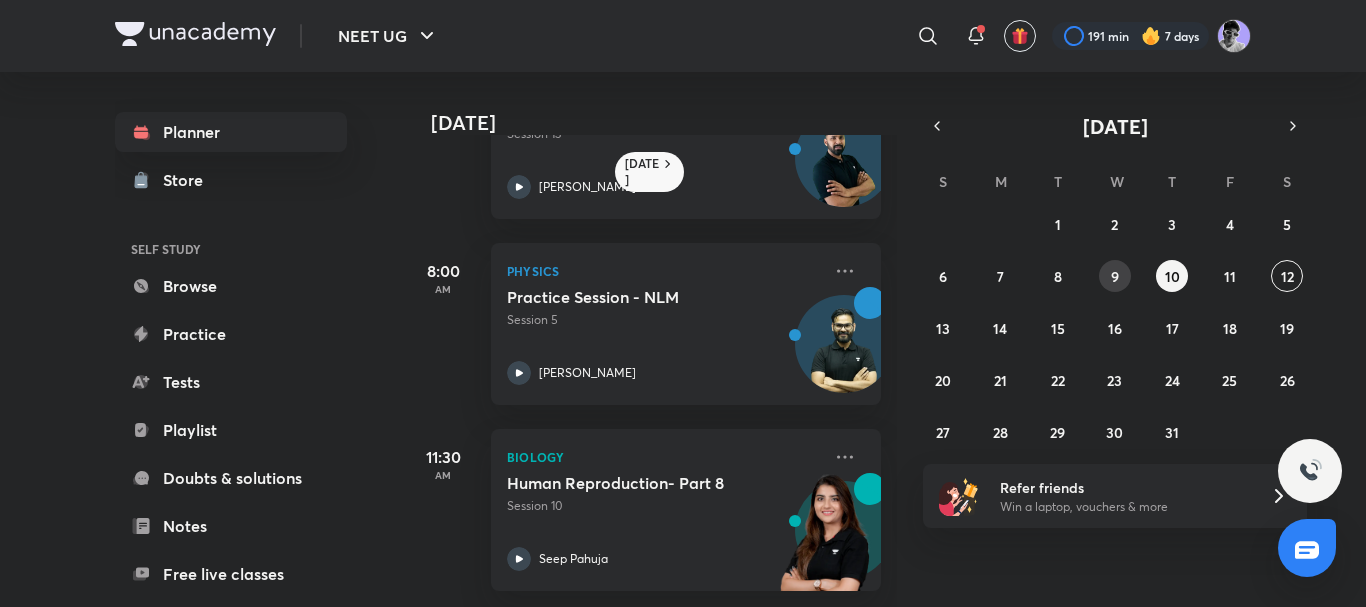 click on "9" at bounding box center [1115, 276] 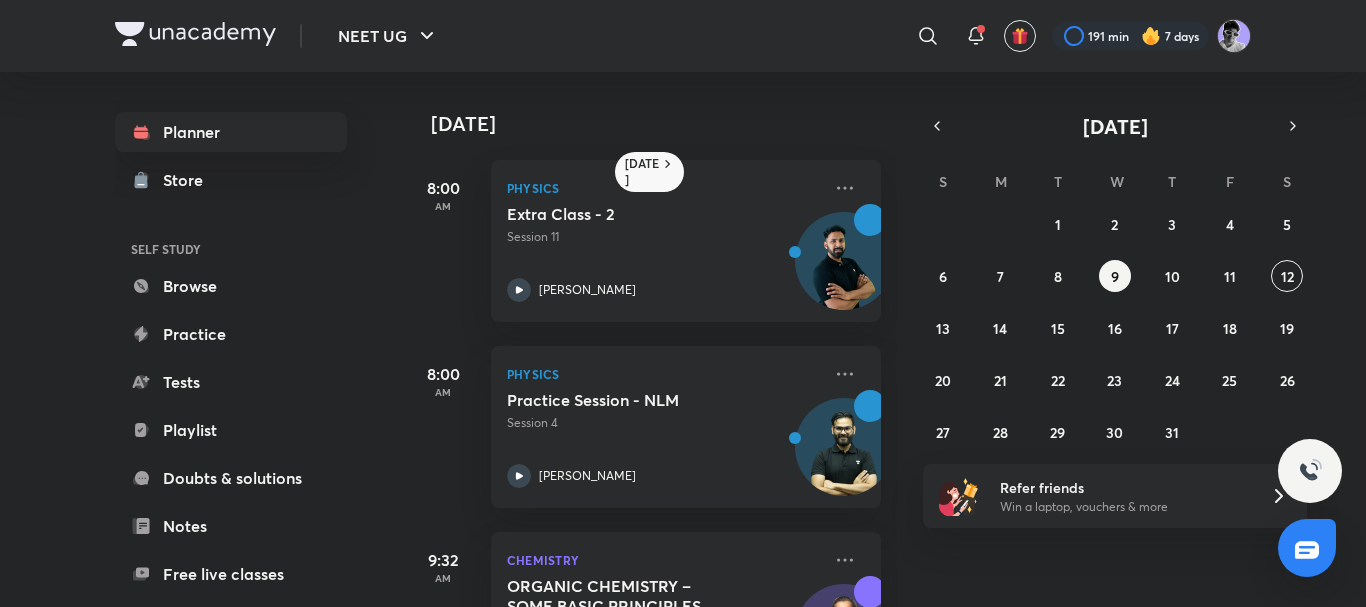 scroll, scrollTop: 490, scrollLeft: 0, axis: vertical 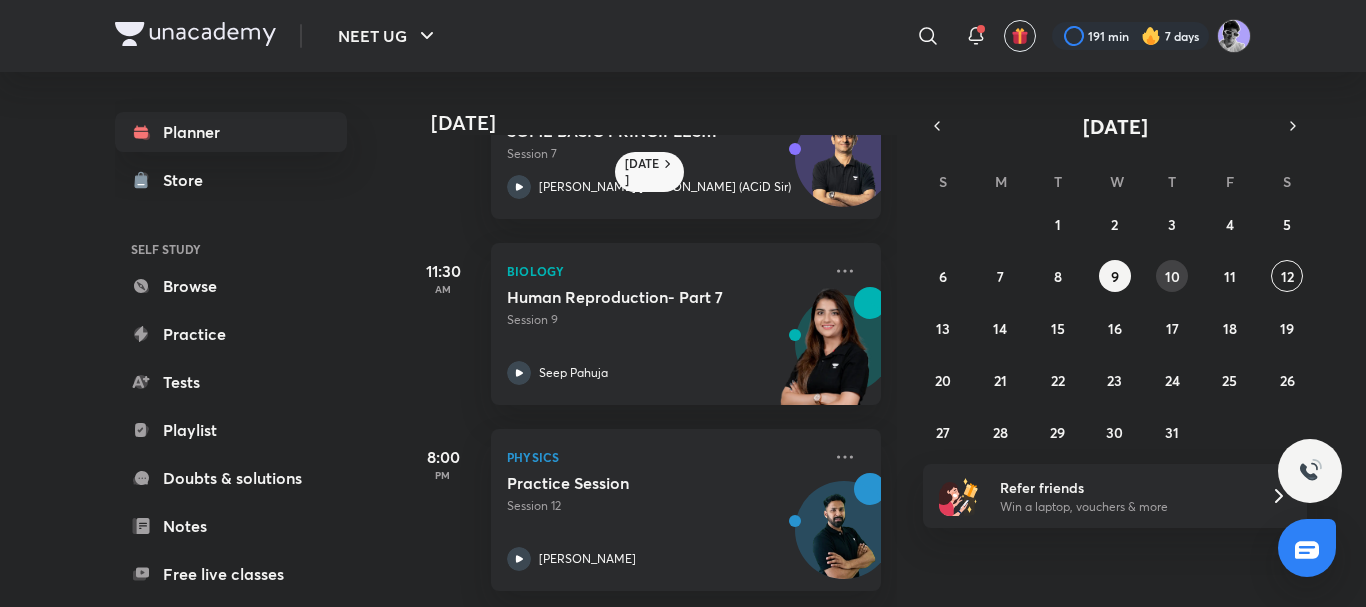 click on "10" at bounding box center (1172, 276) 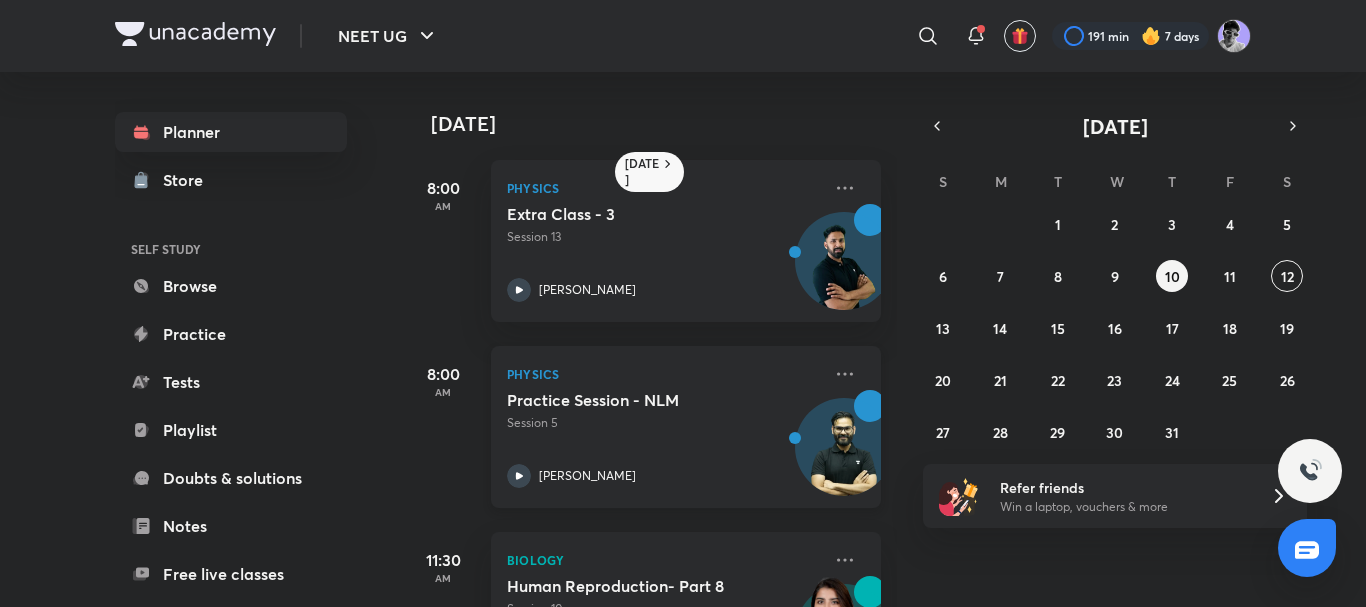 scroll, scrollTop: 118, scrollLeft: 0, axis: vertical 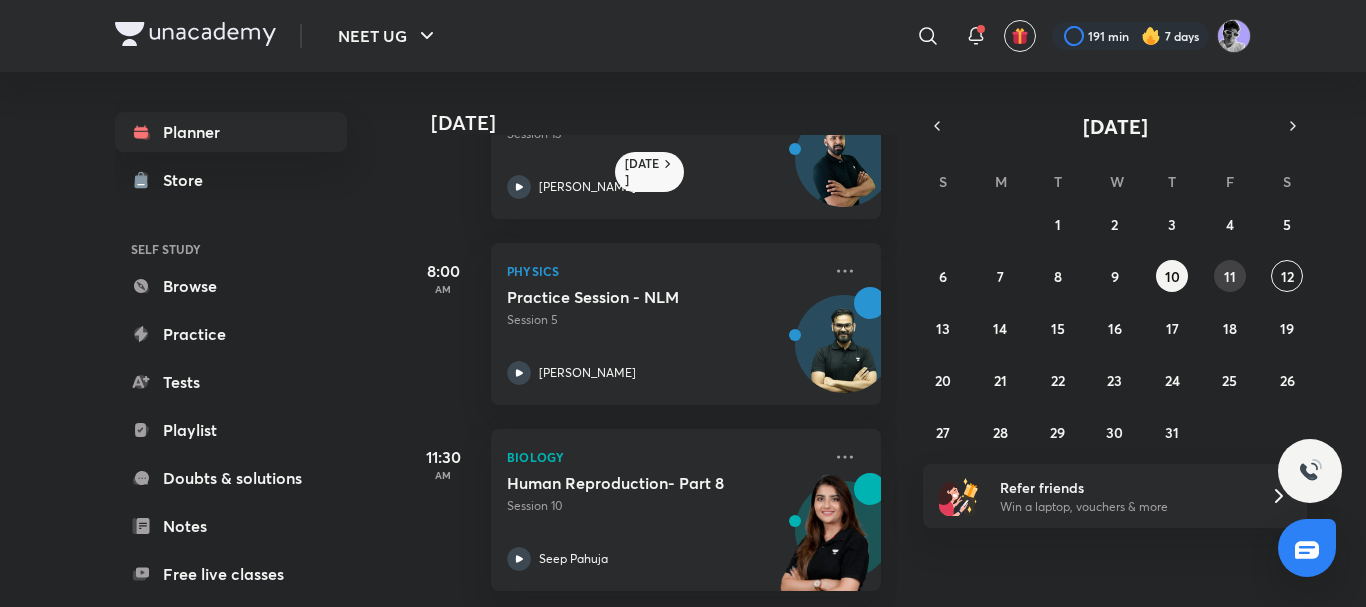 click on "11" at bounding box center [1230, 276] 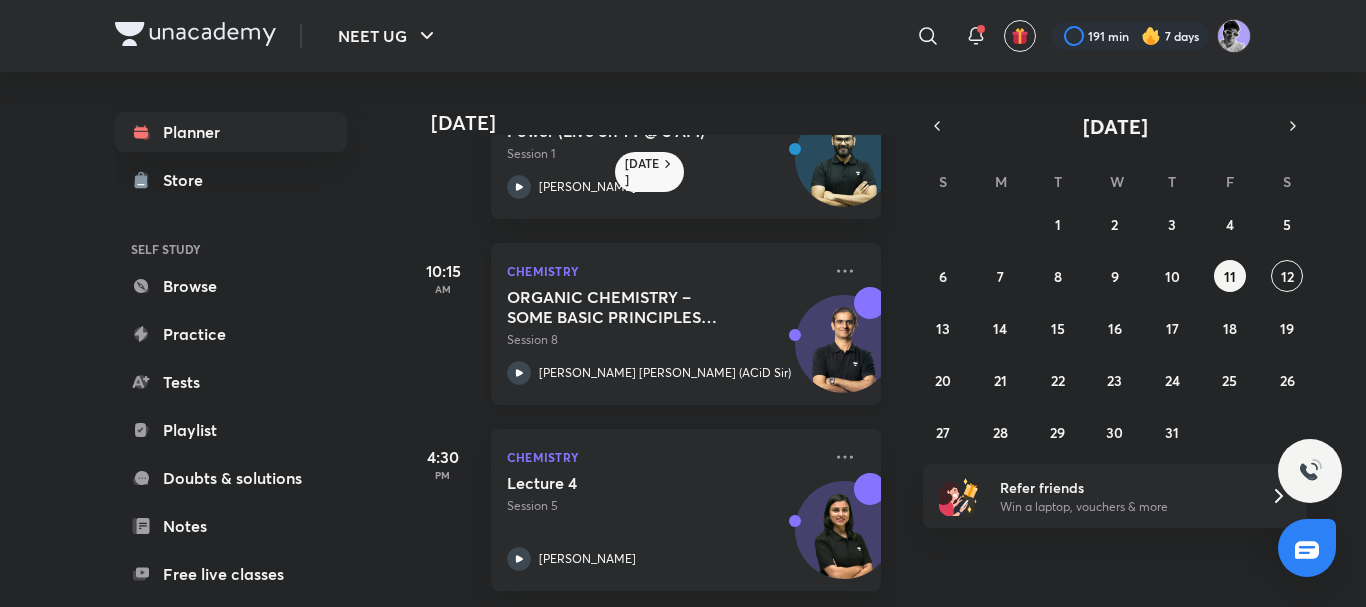 scroll, scrollTop: 0, scrollLeft: 0, axis: both 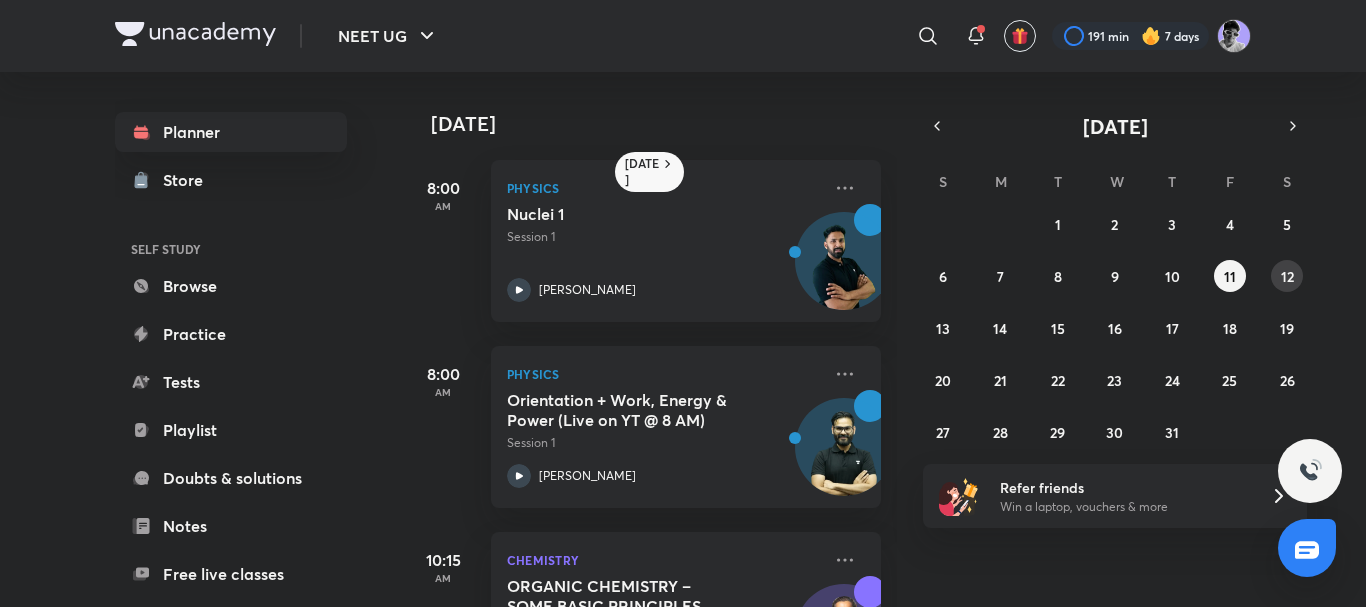 click on "12" at bounding box center [1287, 276] 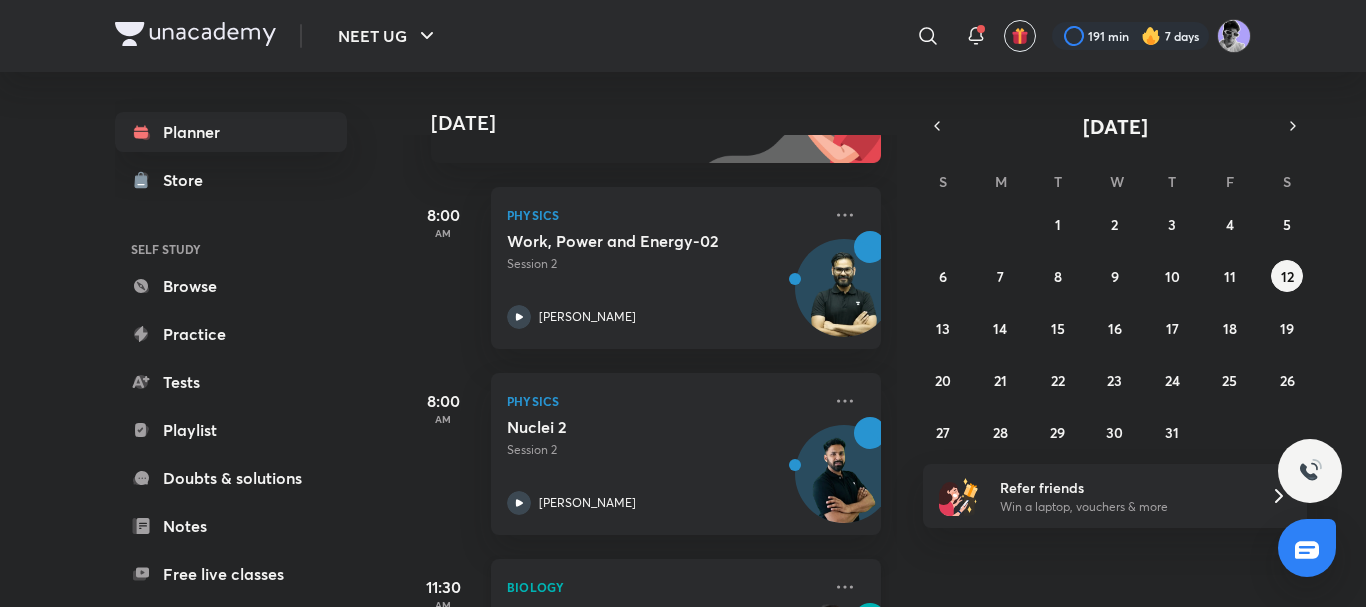 scroll, scrollTop: 516, scrollLeft: 0, axis: vertical 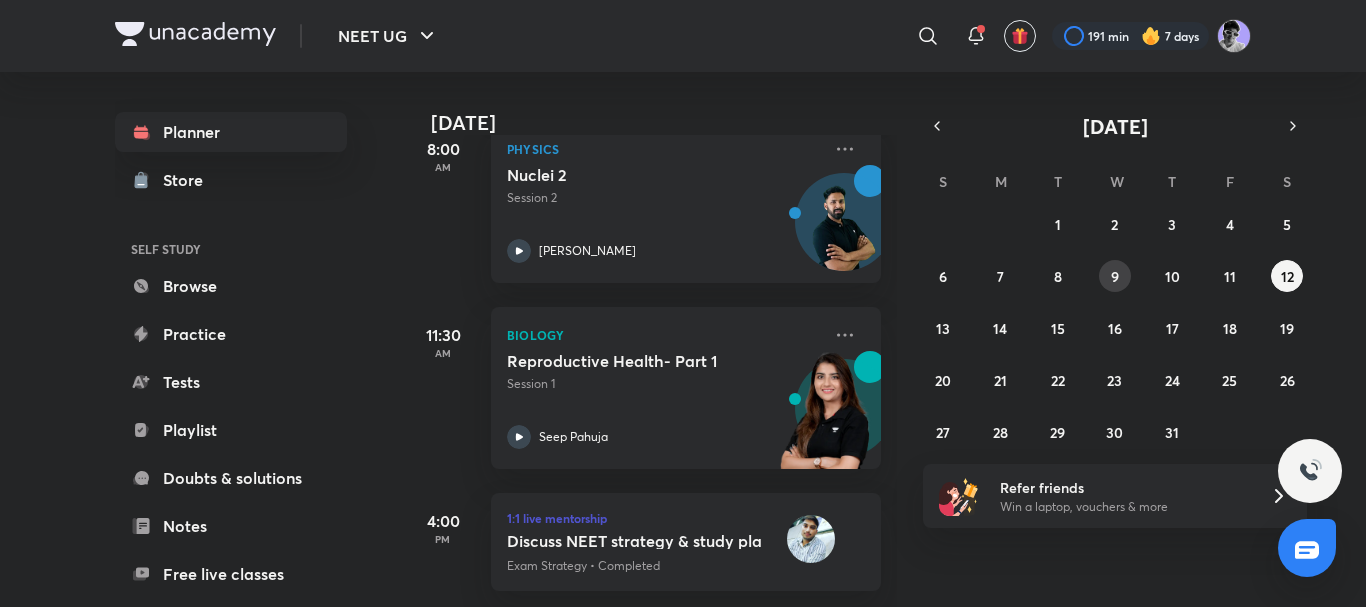 click on "9" at bounding box center (1115, 276) 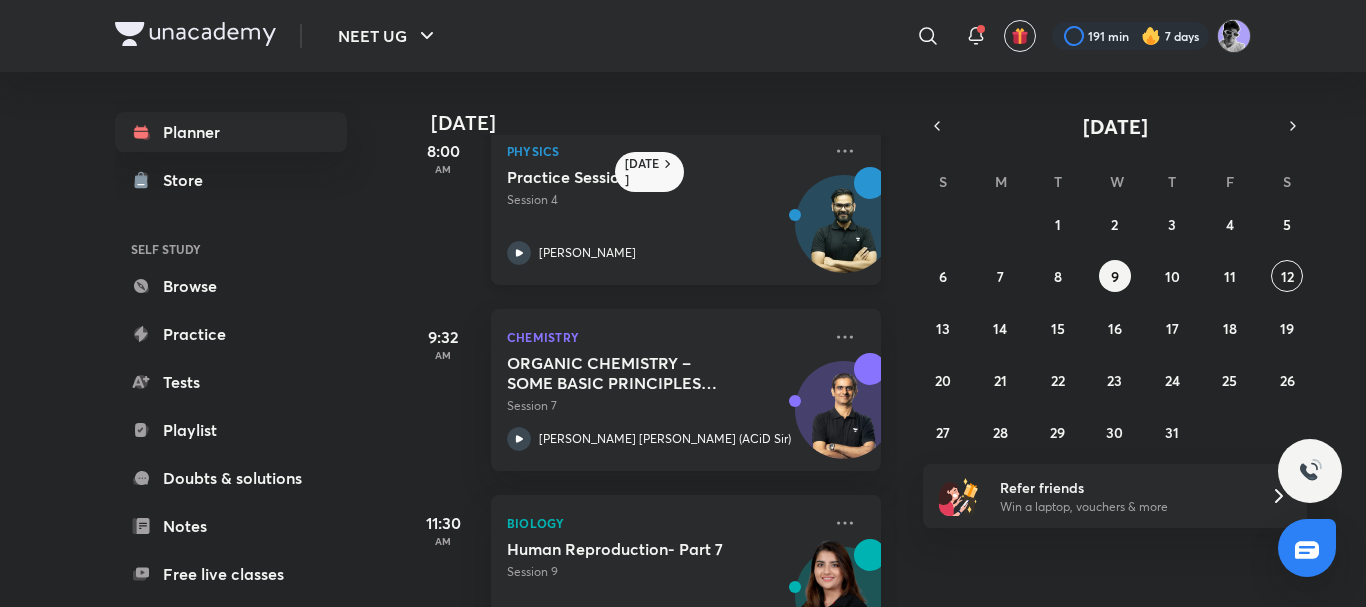scroll, scrollTop: 0, scrollLeft: 0, axis: both 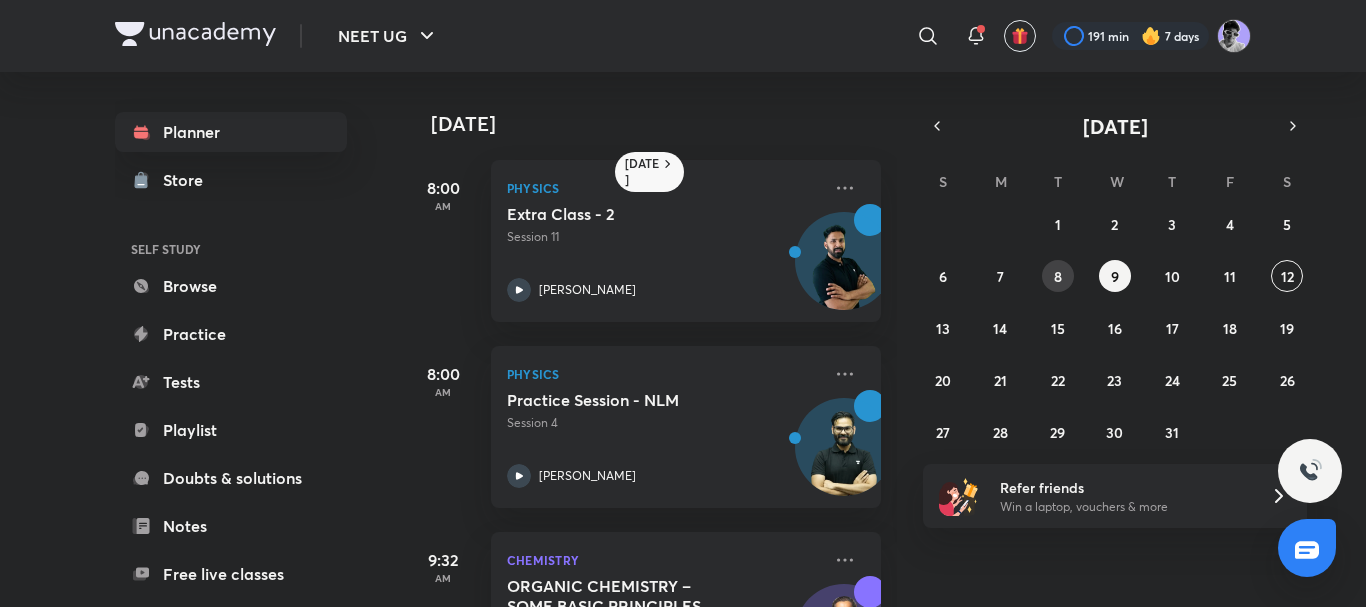 click on "8" at bounding box center [1058, 276] 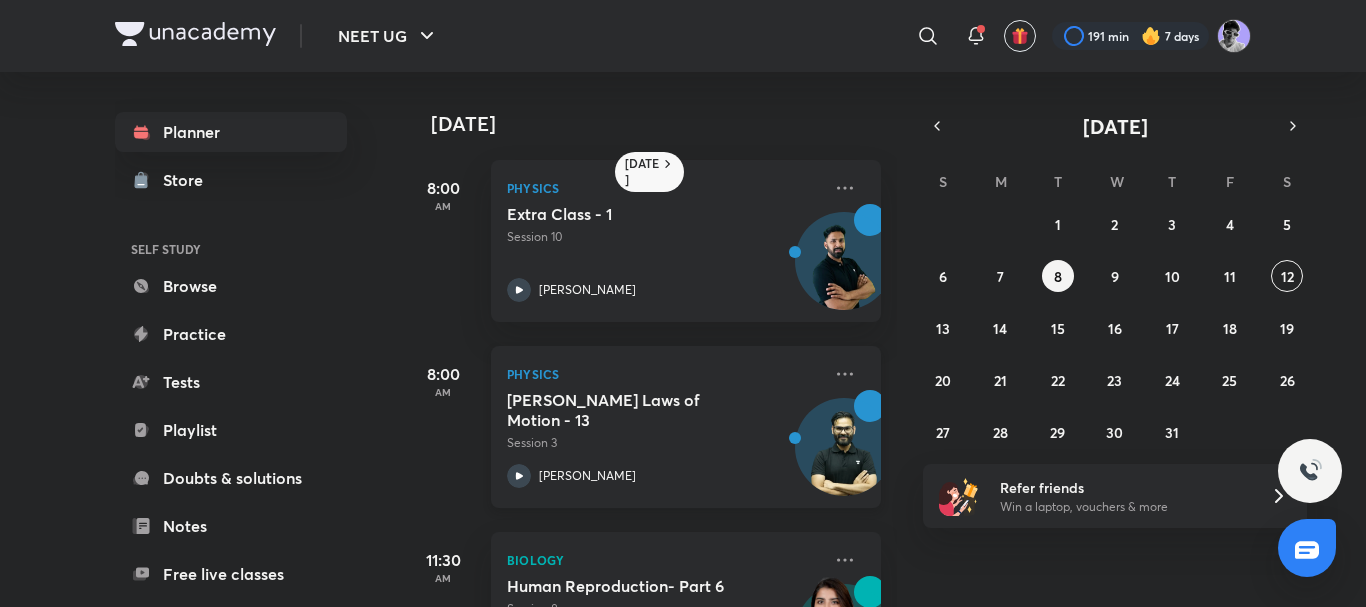 scroll, scrollTop: 267, scrollLeft: 0, axis: vertical 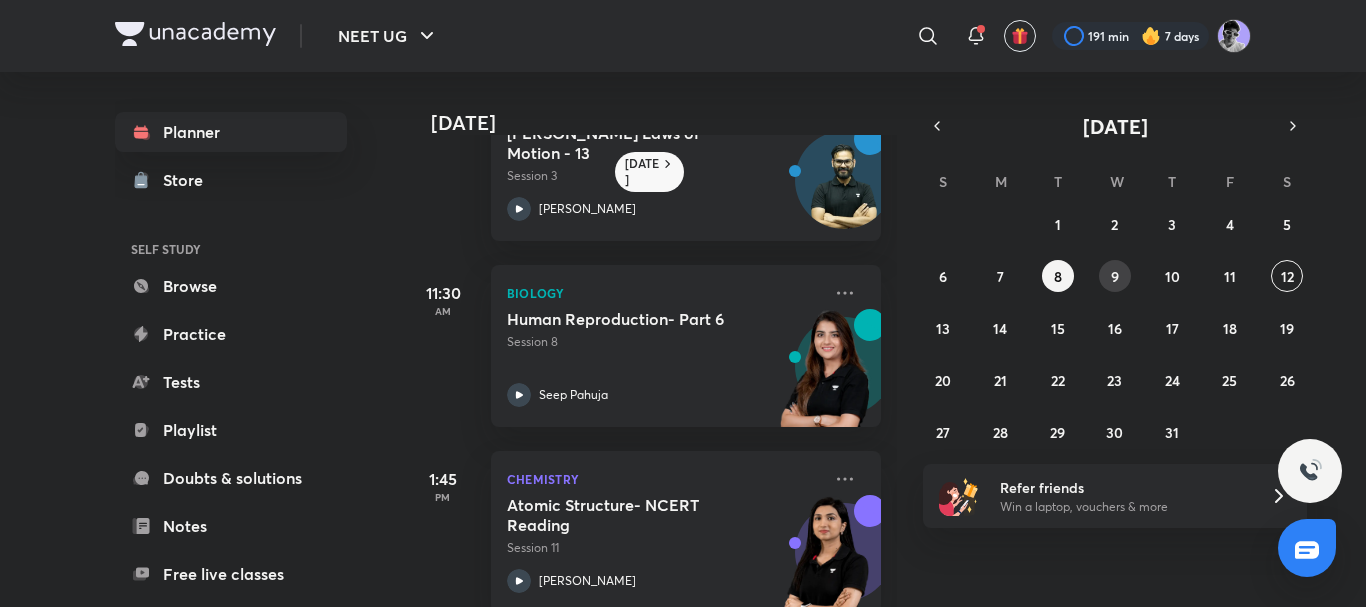 click on "9" at bounding box center [1115, 276] 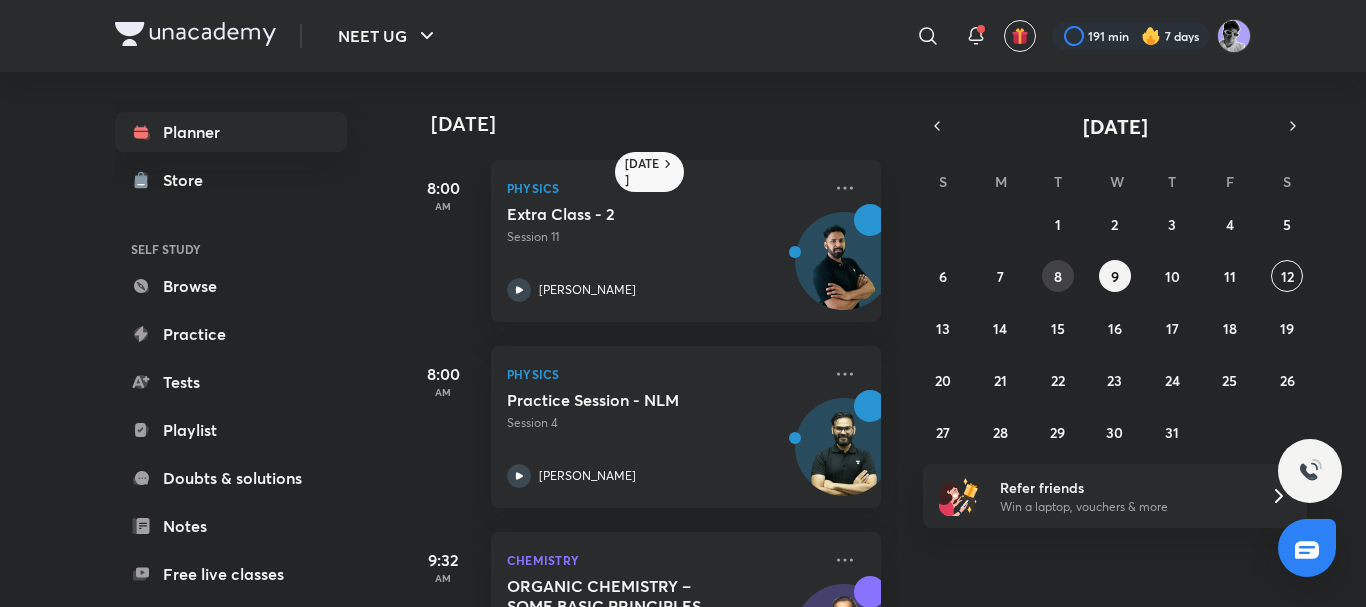 click on "8" at bounding box center (1058, 276) 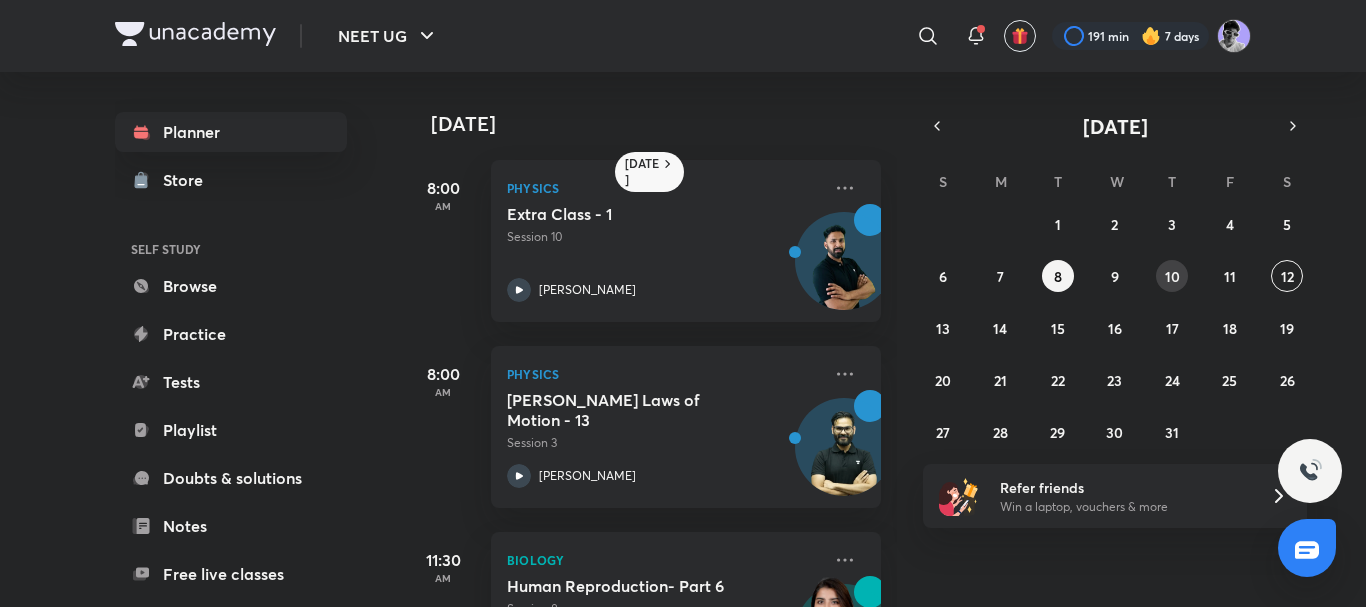 click on "10" at bounding box center [1172, 276] 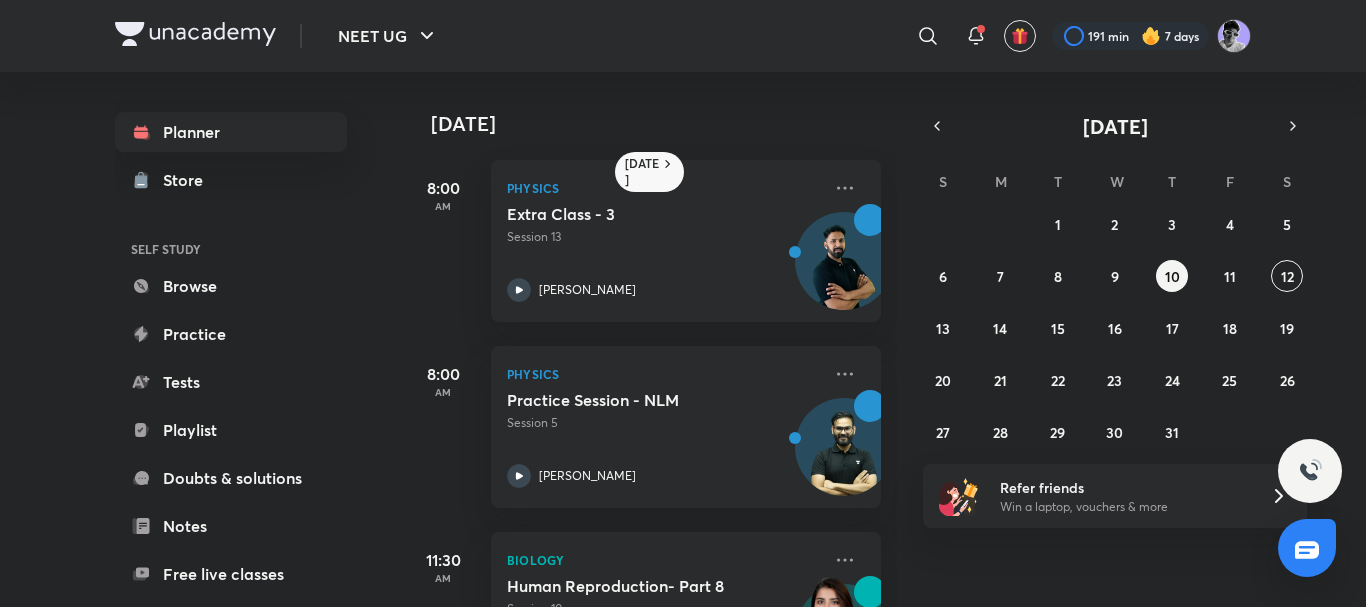 scroll, scrollTop: 118, scrollLeft: 0, axis: vertical 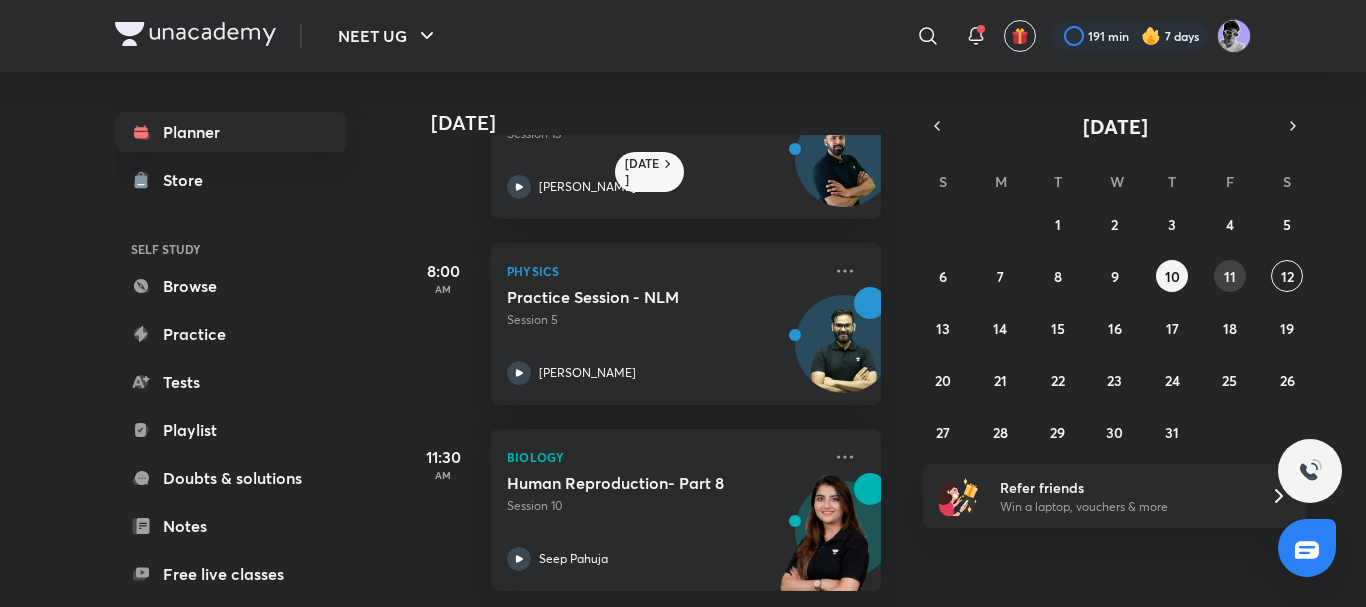 click on "11" at bounding box center [1230, 276] 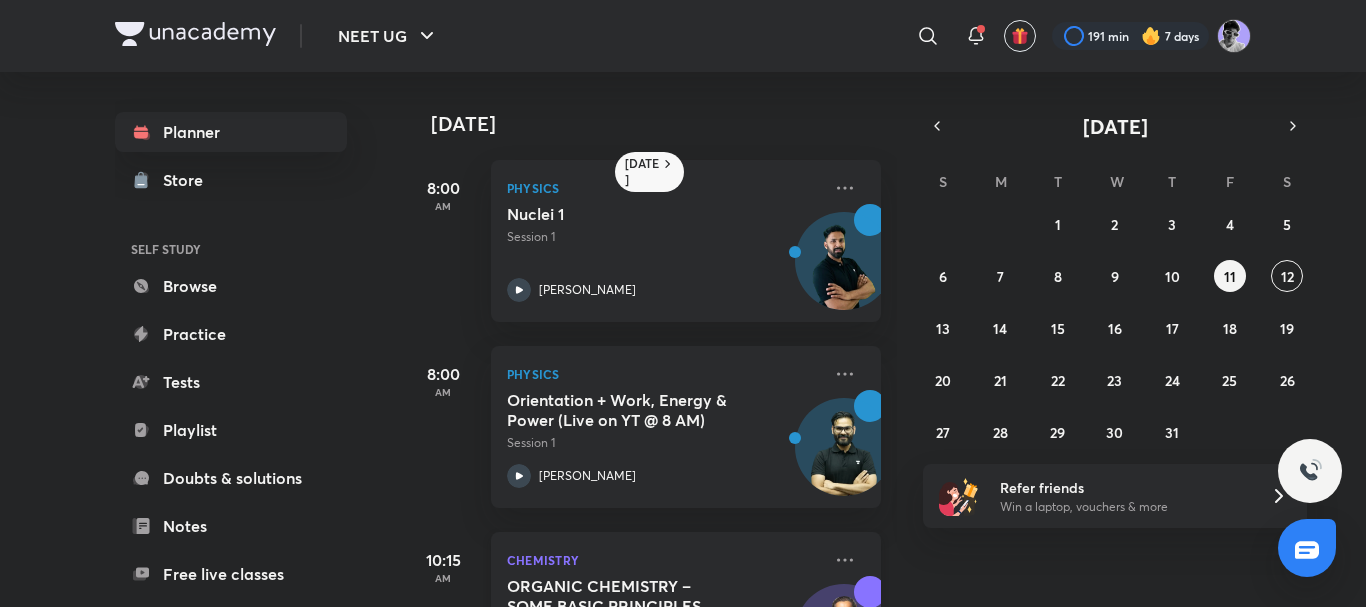 scroll, scrollTop: 304, scrollLeft: 0, axis: vertical 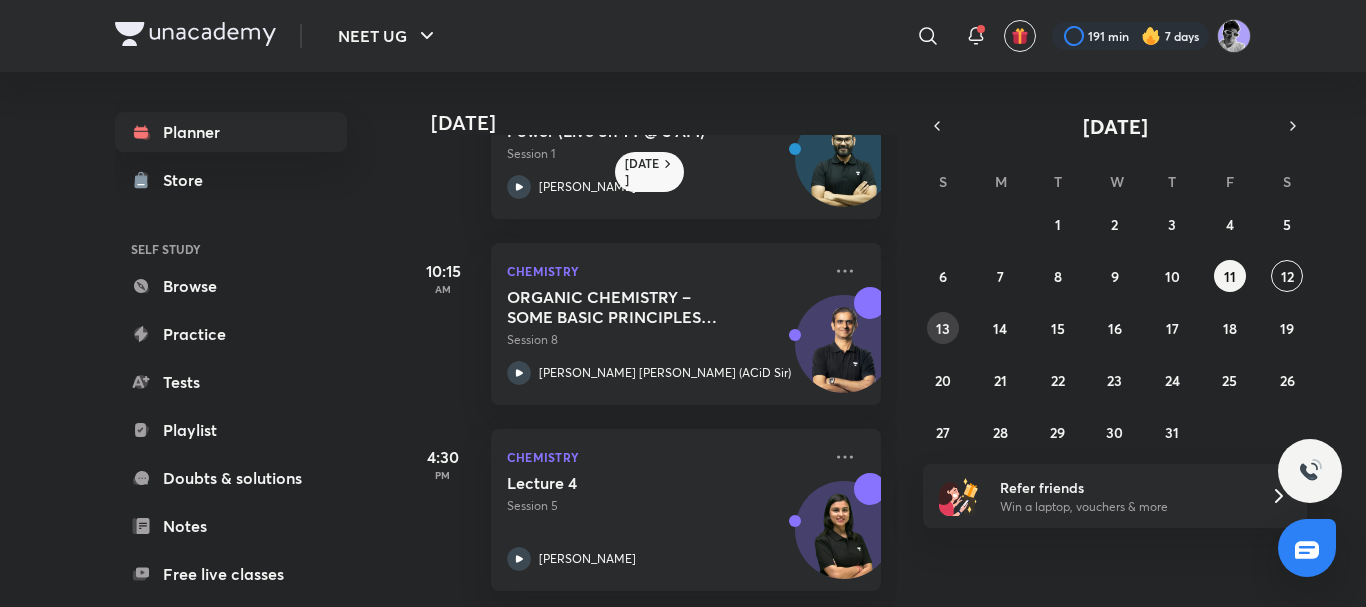 click on "13" at bounding box center [943, 328] 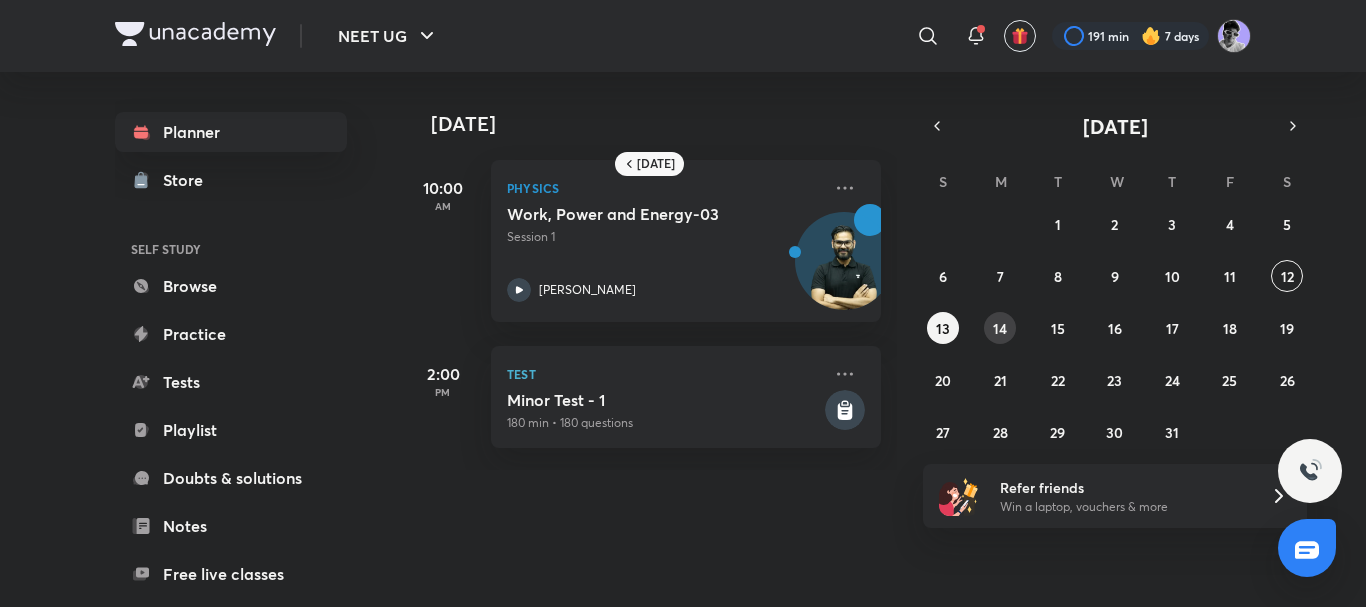 click on "14" at bounding box center [1000, 328] 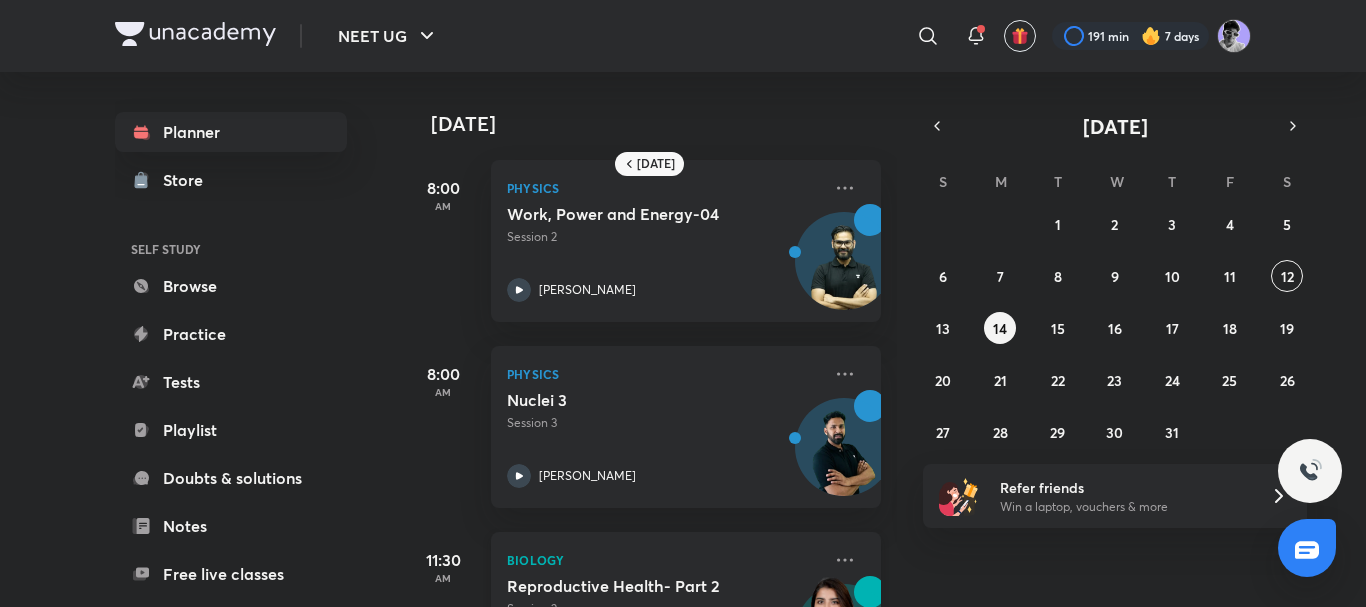 scroll, scrollTop: 304, scrollLeft: 0, axis: vertical 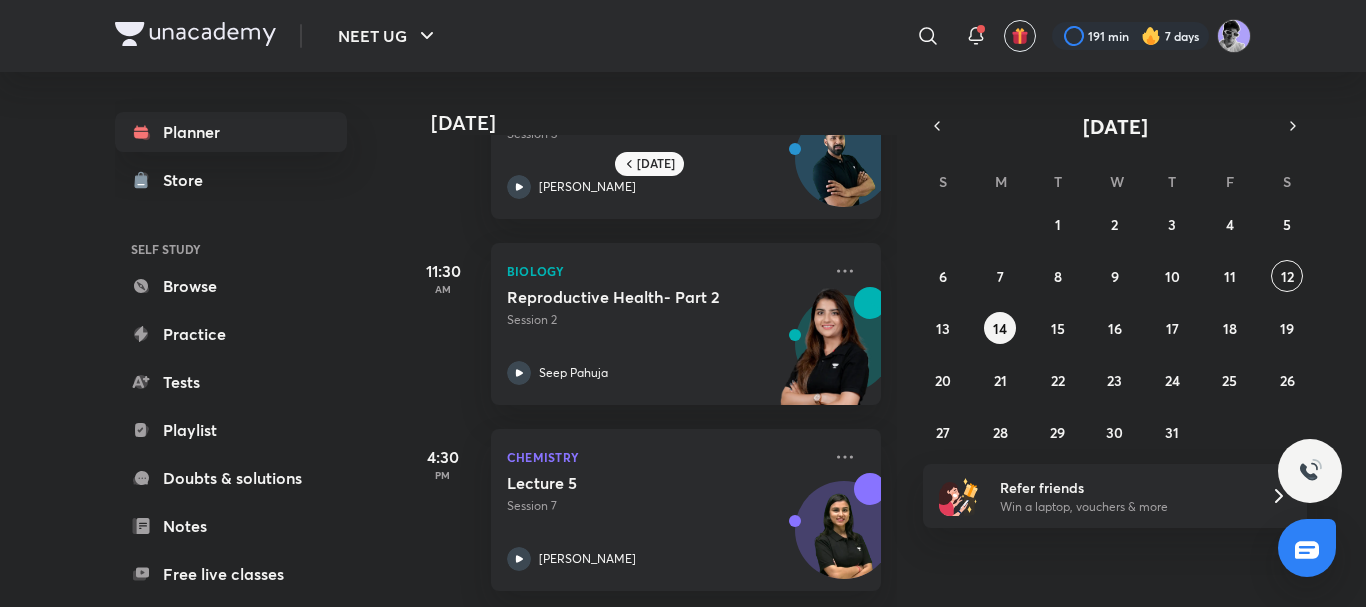 click on "29 30 1 2 3 4 5 6 7 8 9 10 11 12 13 14 15 16 17 18 19 20 21 22 23 24 25 26 27 28 29 30 31 1 2" at bounding box center (1115, 328) 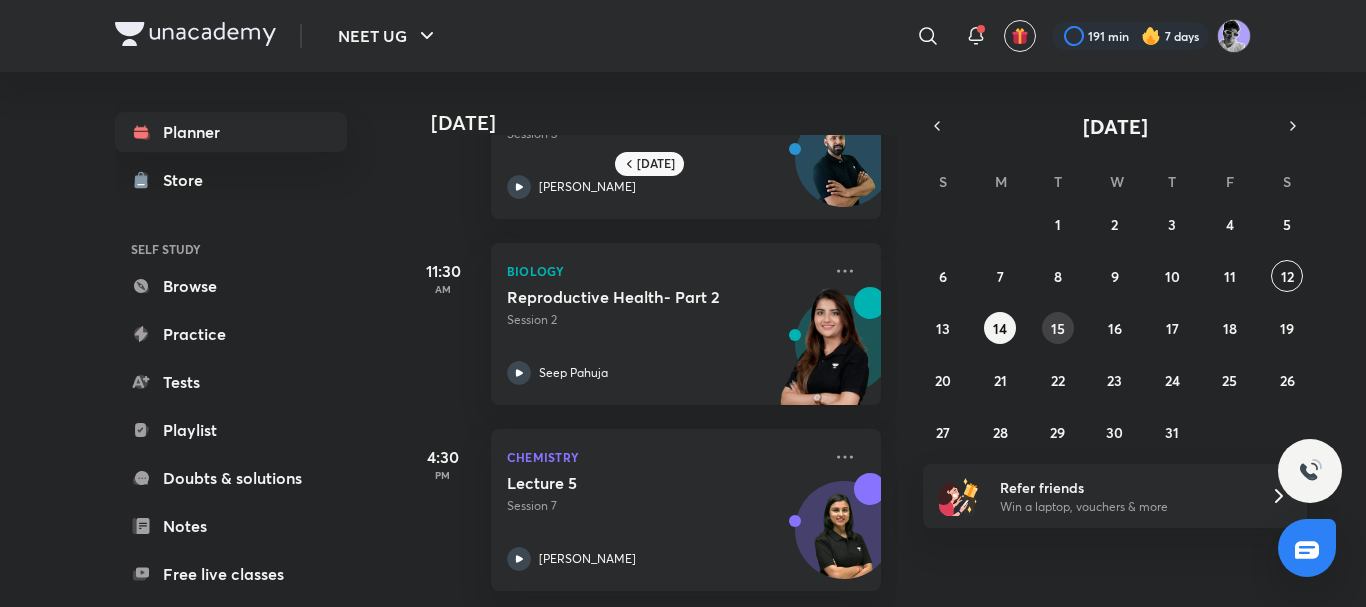 click on "15" at bounding box center [1058, 328] 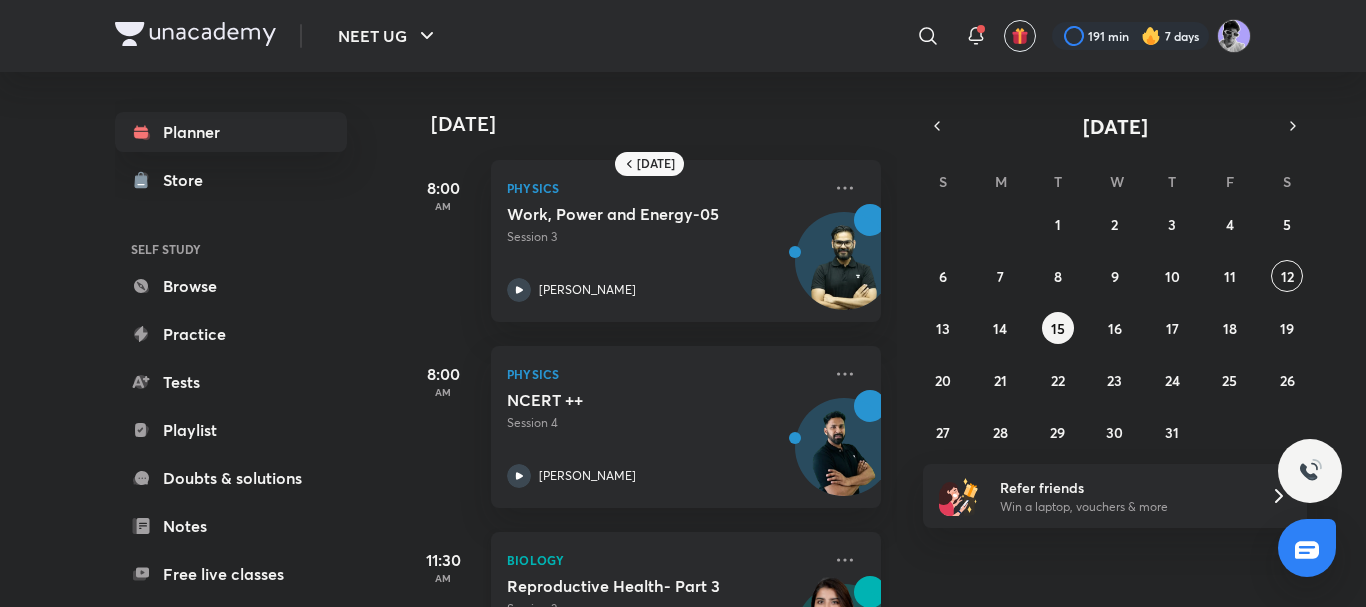 scroll, scrollTop: 304, scrollLeft: 0, axis: vertical 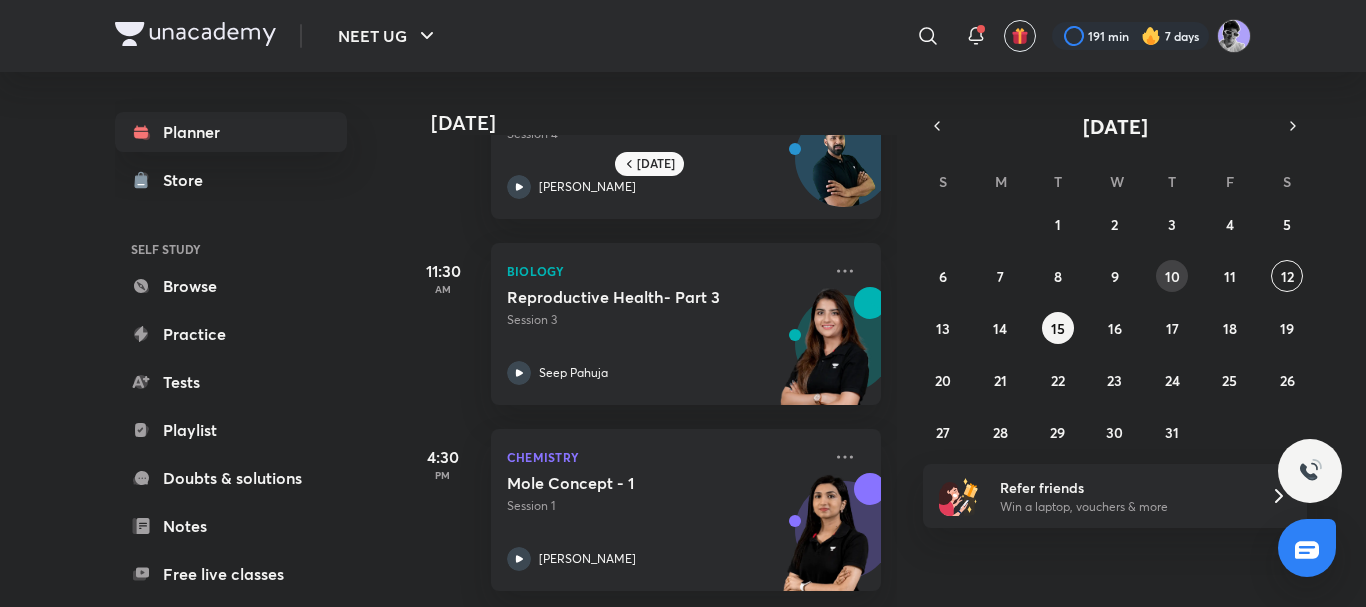 click on "10" at bounding box center (1172, 276) 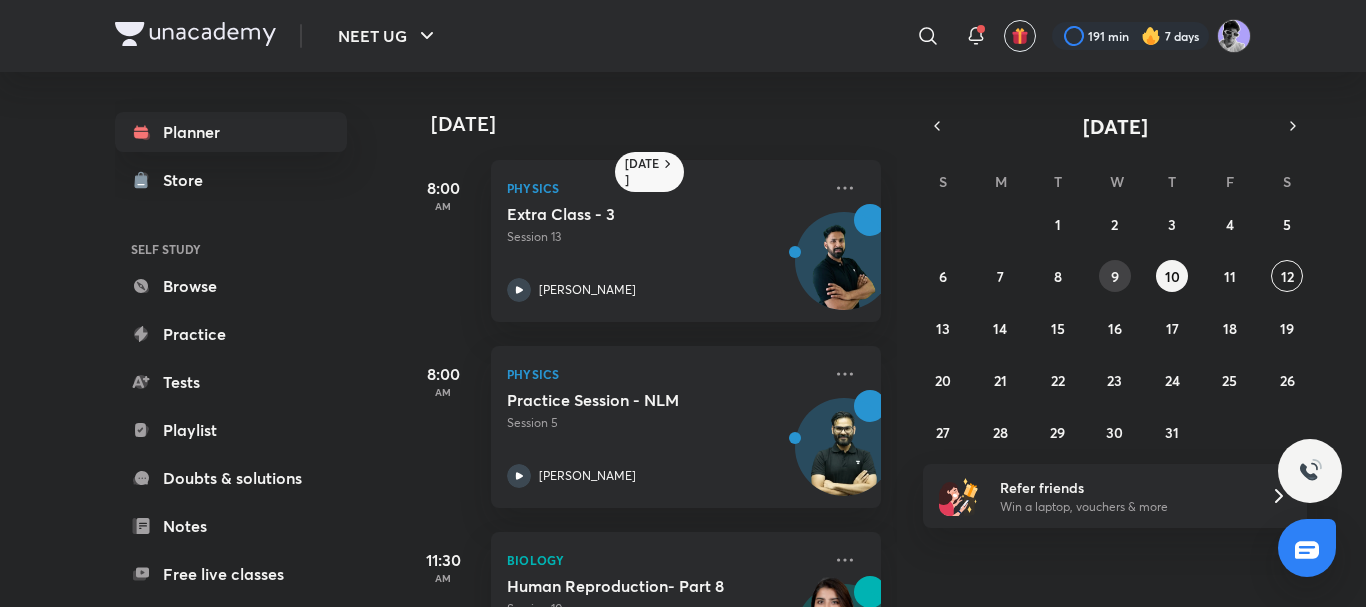 click on "9" at bounding box center [1115, 276] 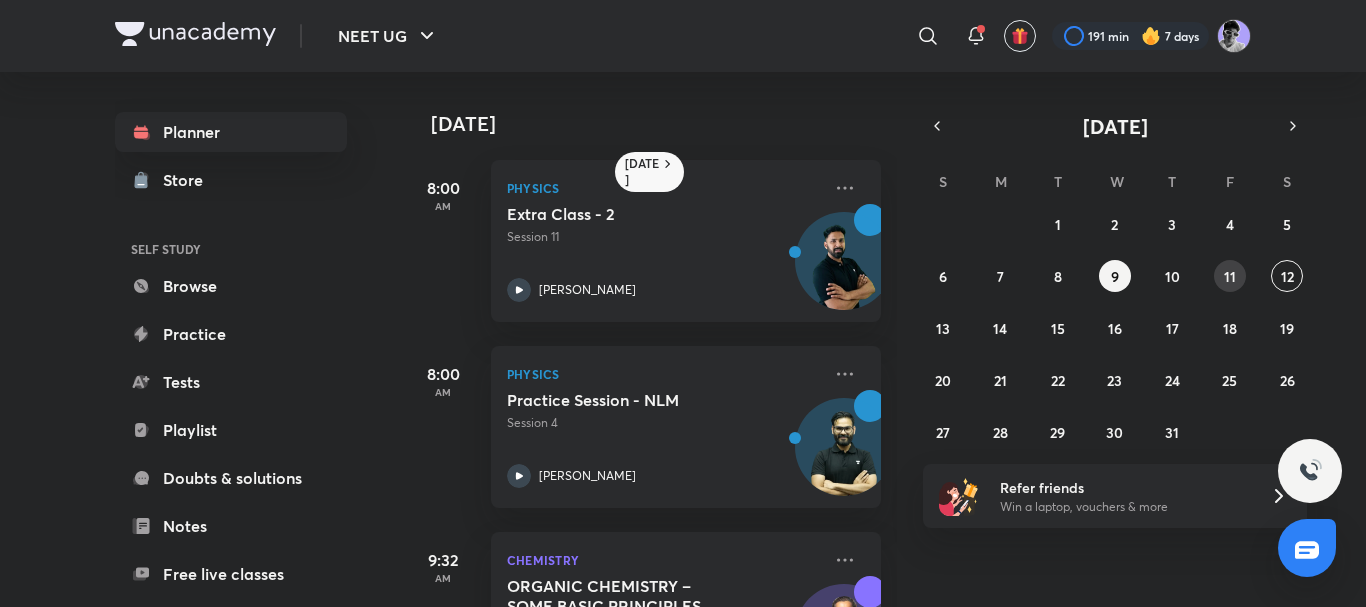 click on "11" at bounding box center (1230, 276) 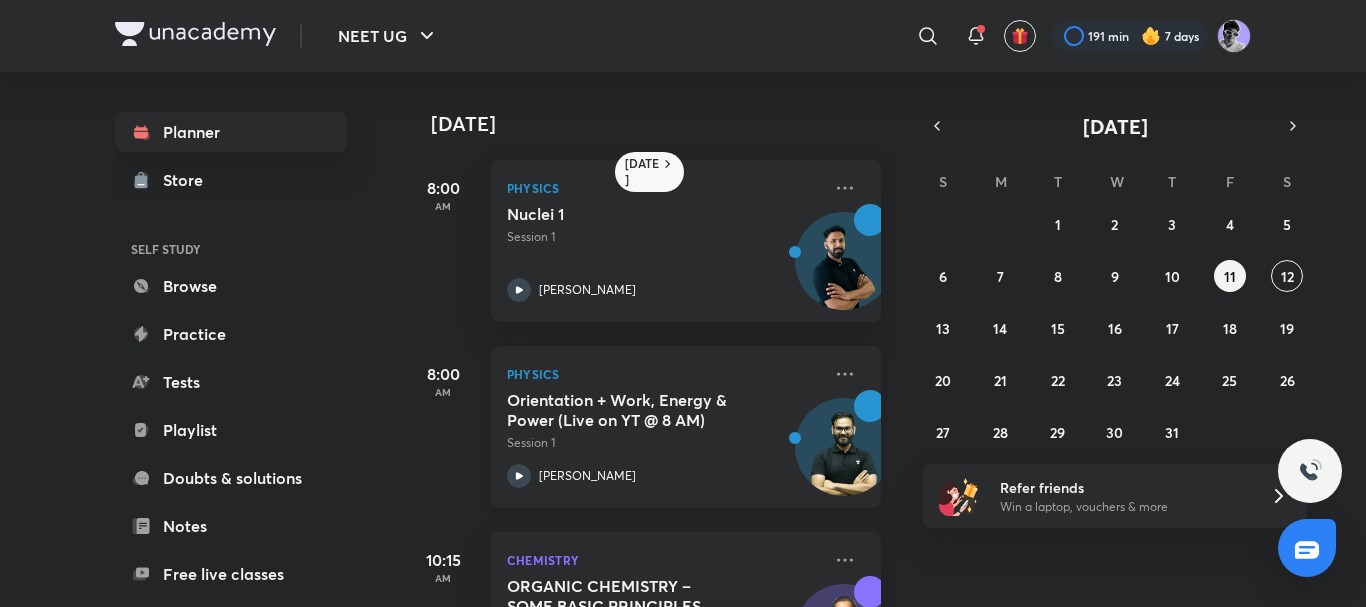scroll, scrollTop: 304, scrollLeft: 0, axis: vertical 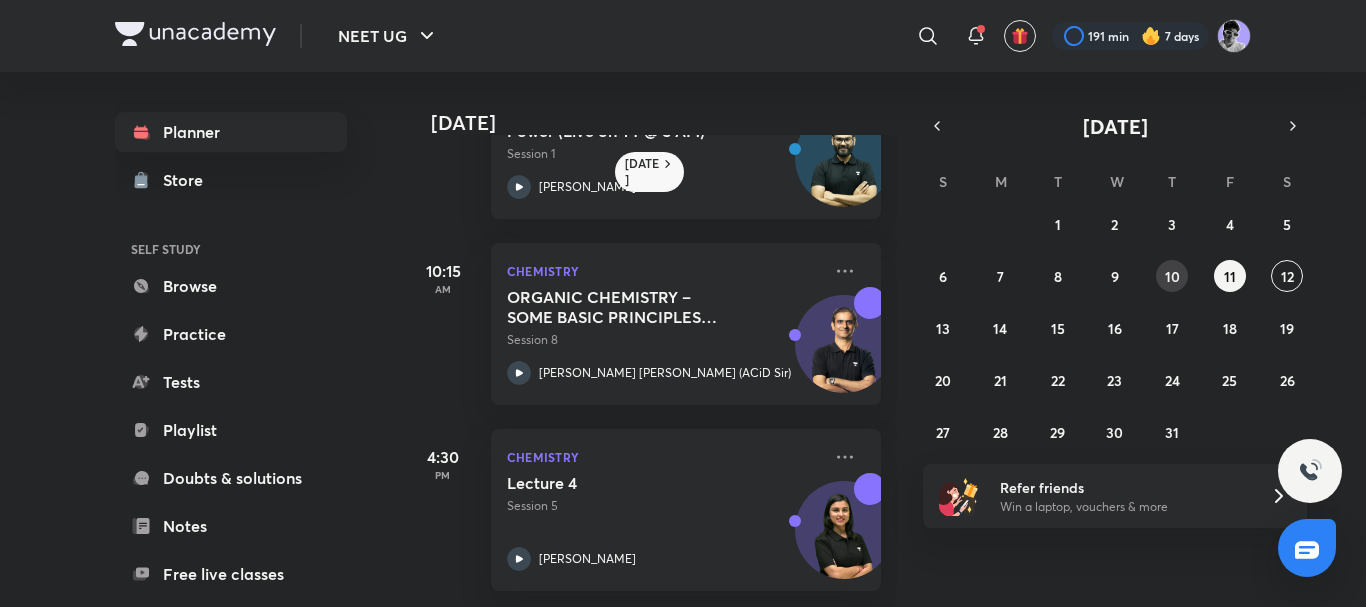click on "10" at bounding box center [1172, 276] 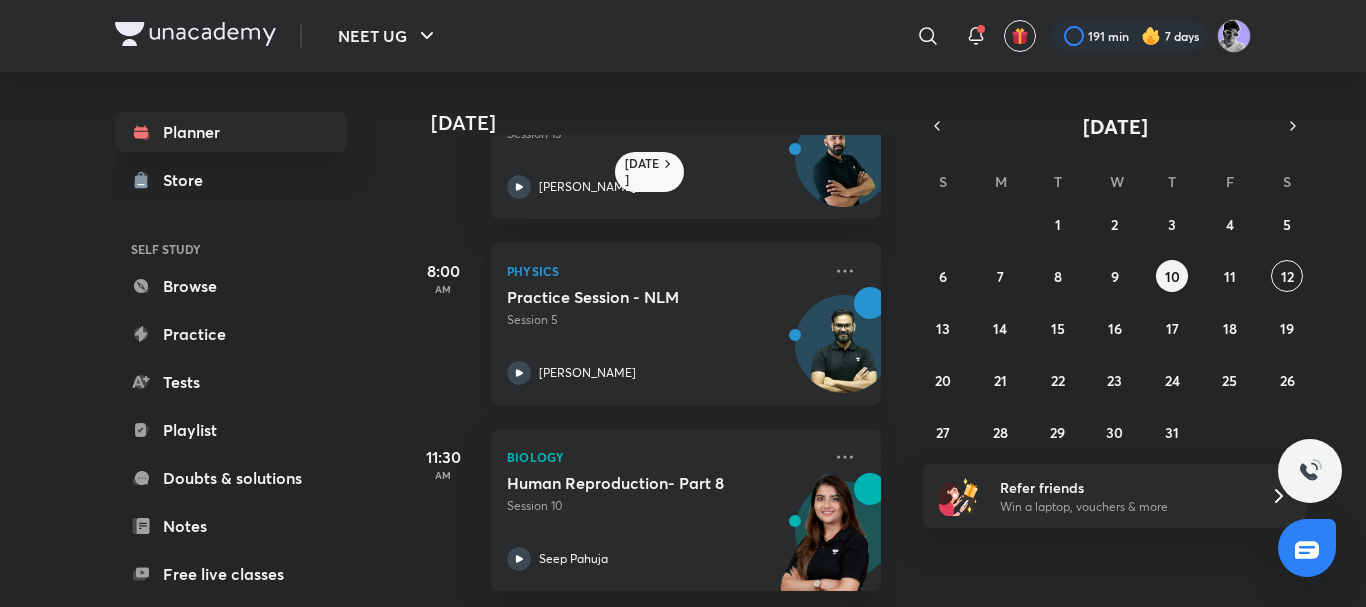 scroll, scrollTop: 0, scrollLeft: 0, axis: both 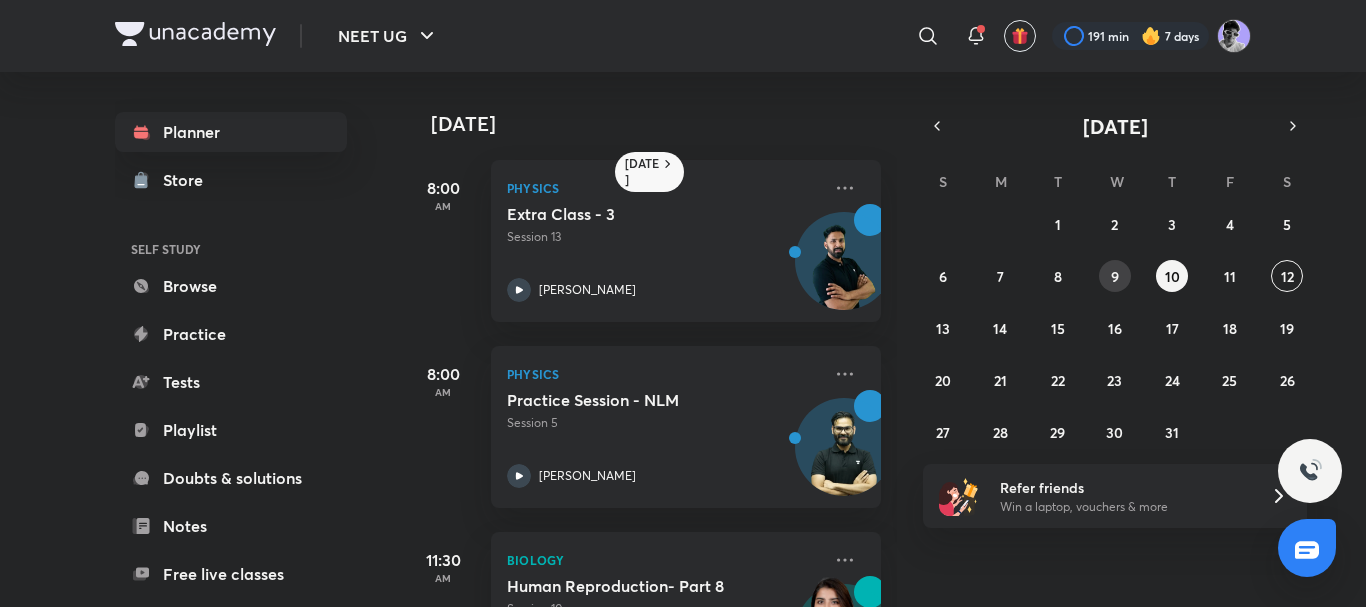 click on "9" at bounding box center (1115, 276) 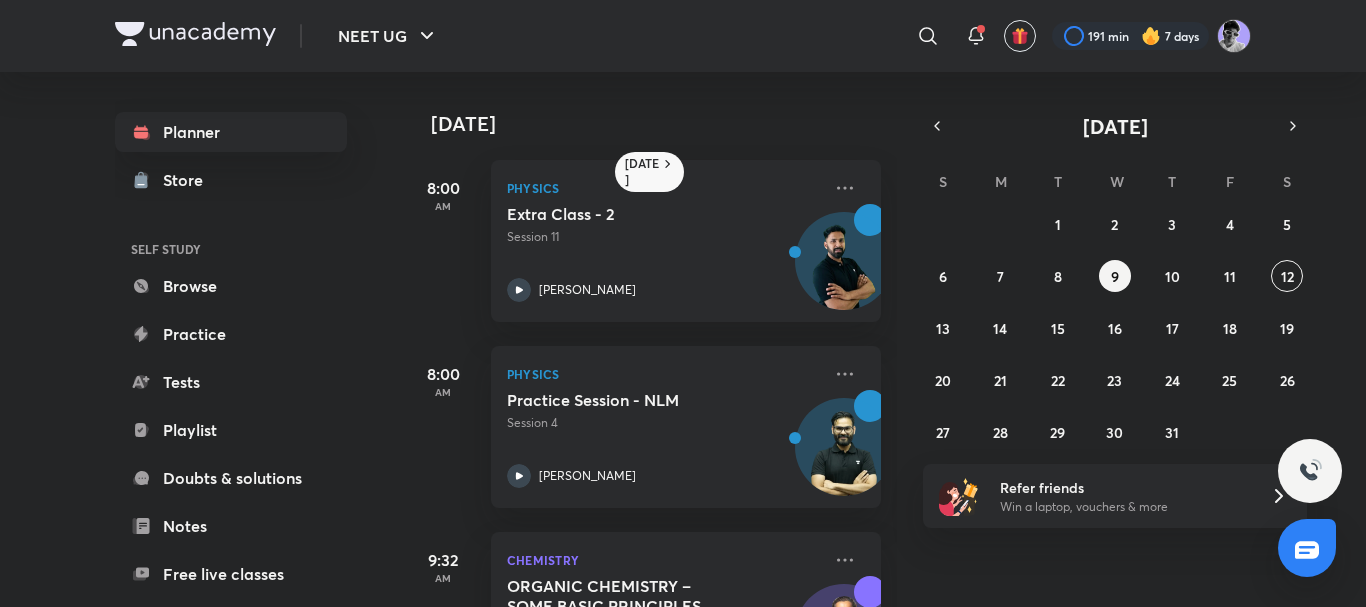scroll, scrollTop: 490, scrollLeft: 0, axis: vertical 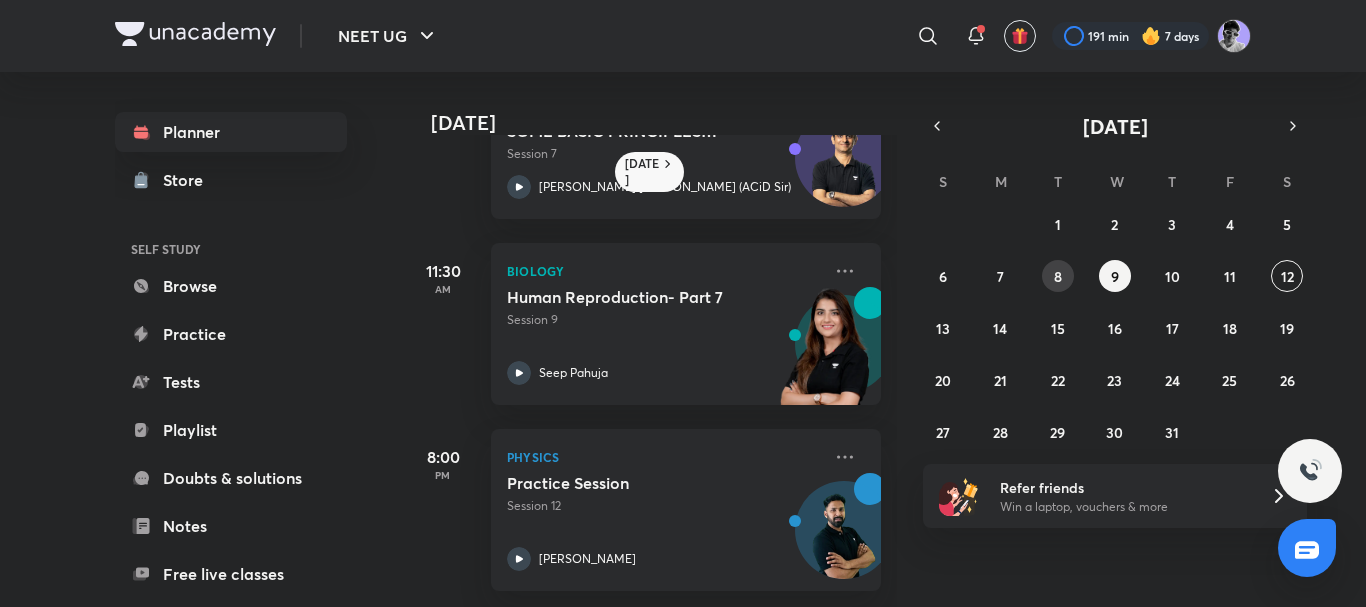 click on "8" at bounding box center (1058, 276) 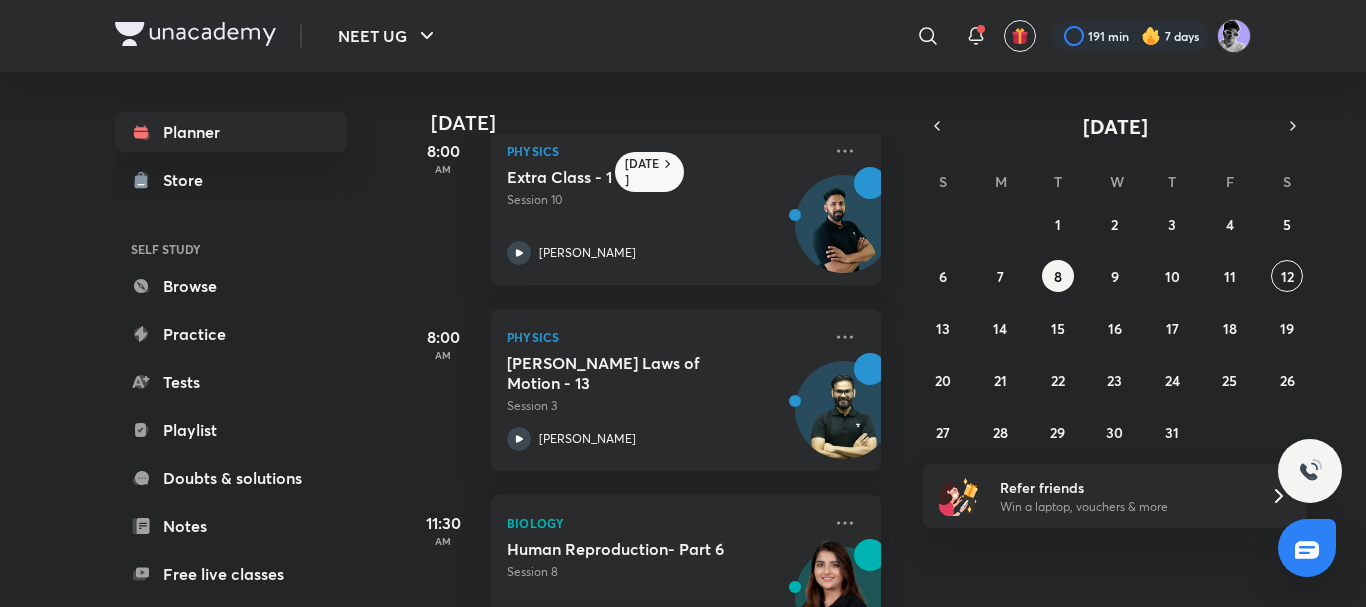 scroll, scrollTop: 0, scrollLeft: 0, axis: both 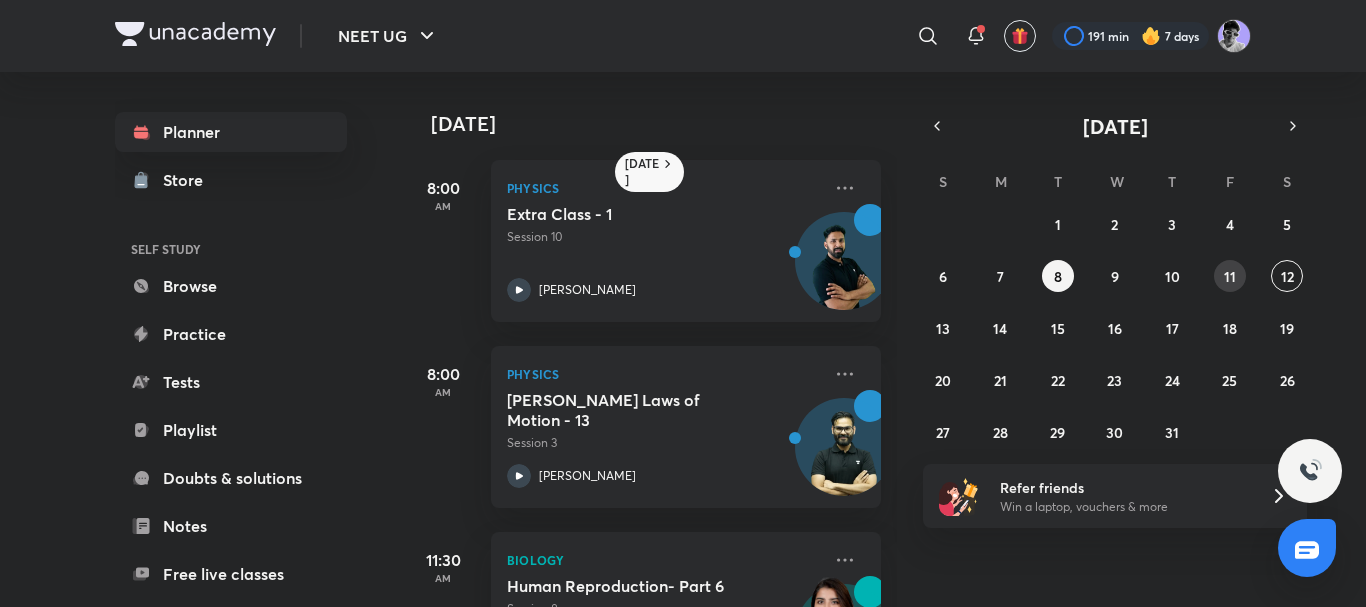 click on "11" at bounding box center (1230, 276) 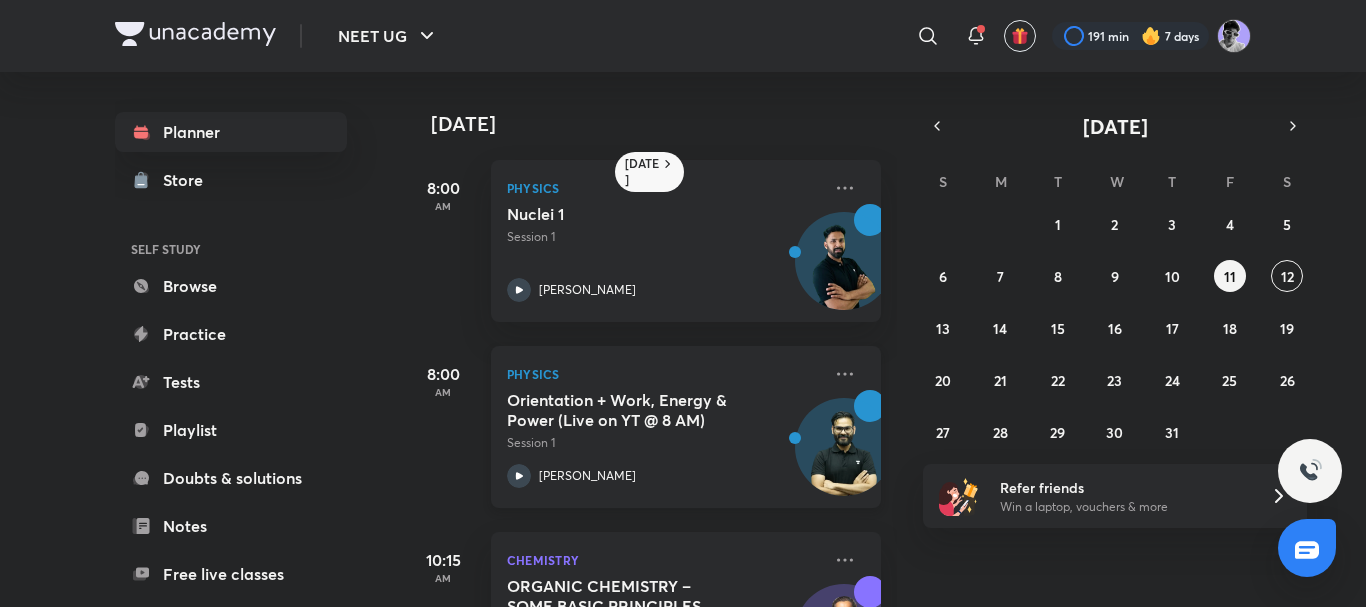 scroll, scrollTop: 304, scrollLeft: 0, axis: vertical 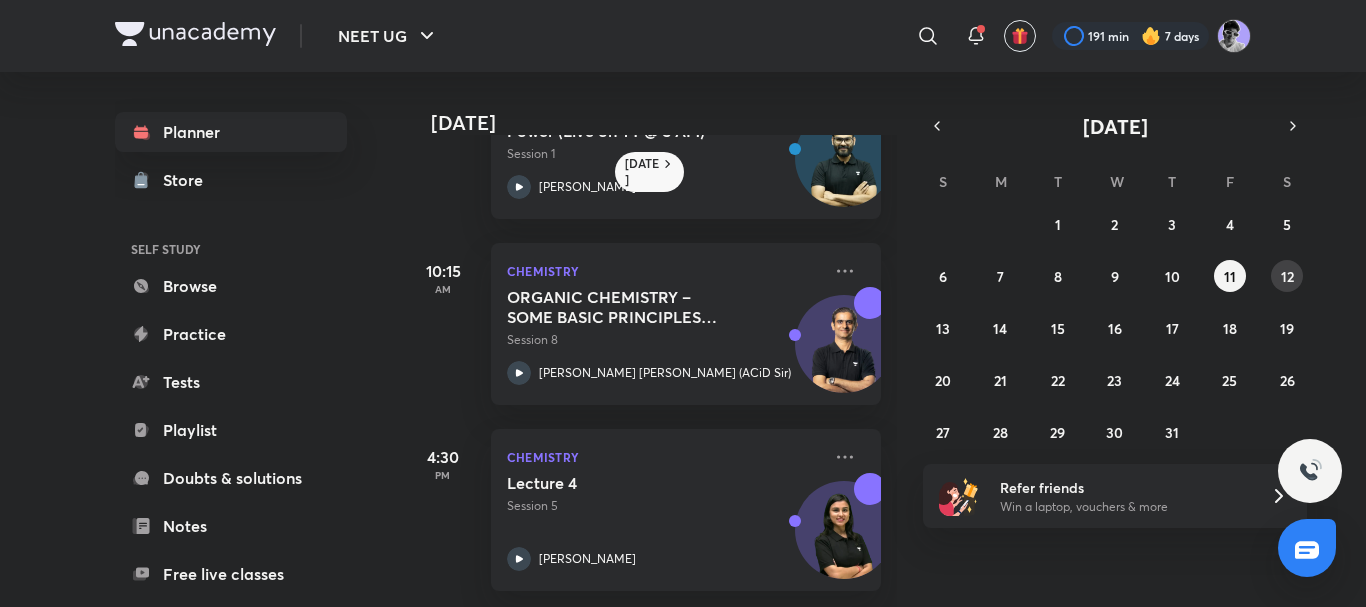 click on "12" at bounding box center (1287, 276) 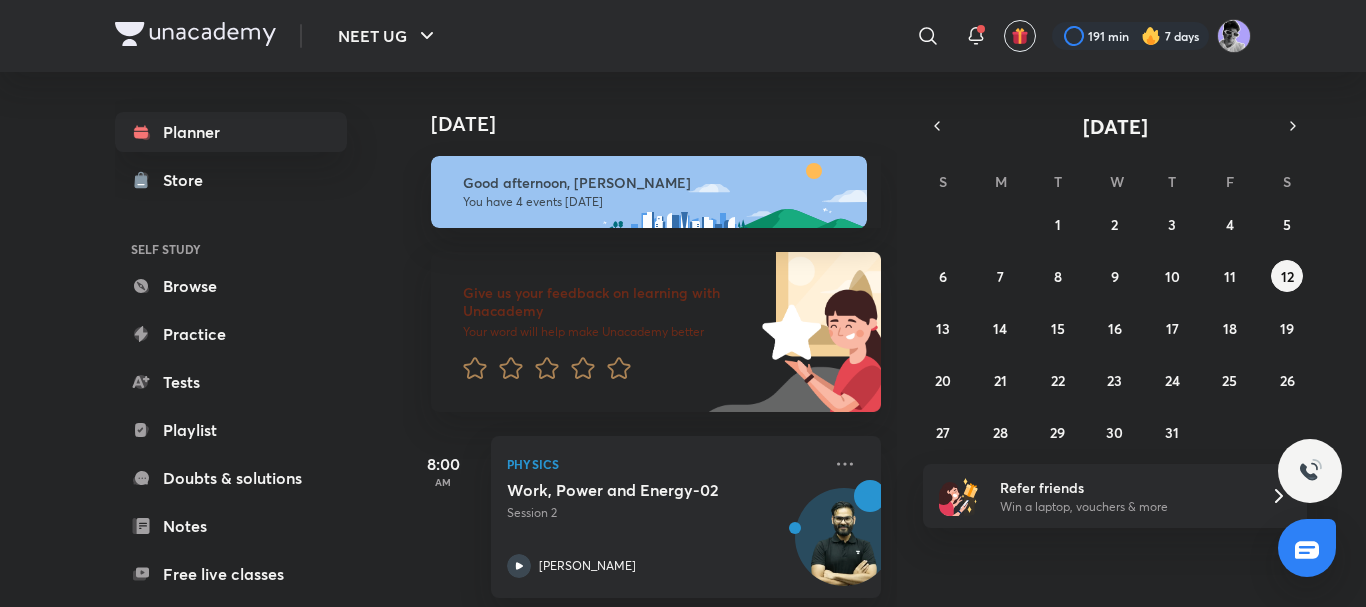 scroll, scrollTop: 516, scrollLeft: 0, axis: vertical 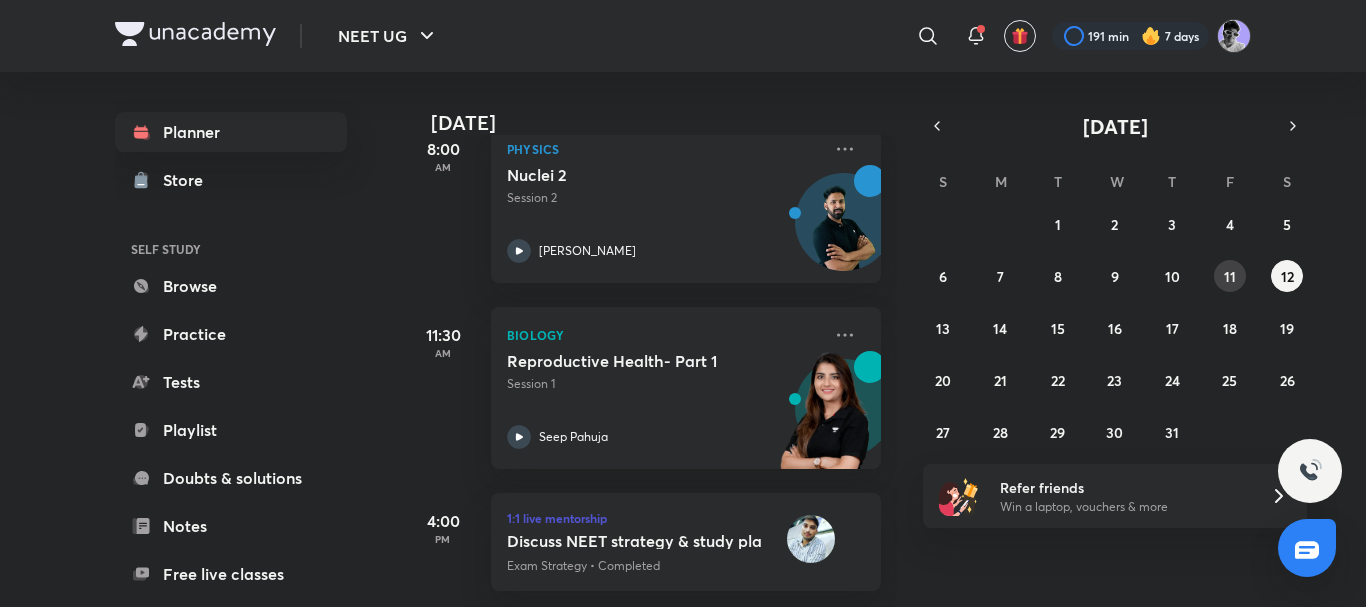 click on "11" at bounding box center [1230, 276] 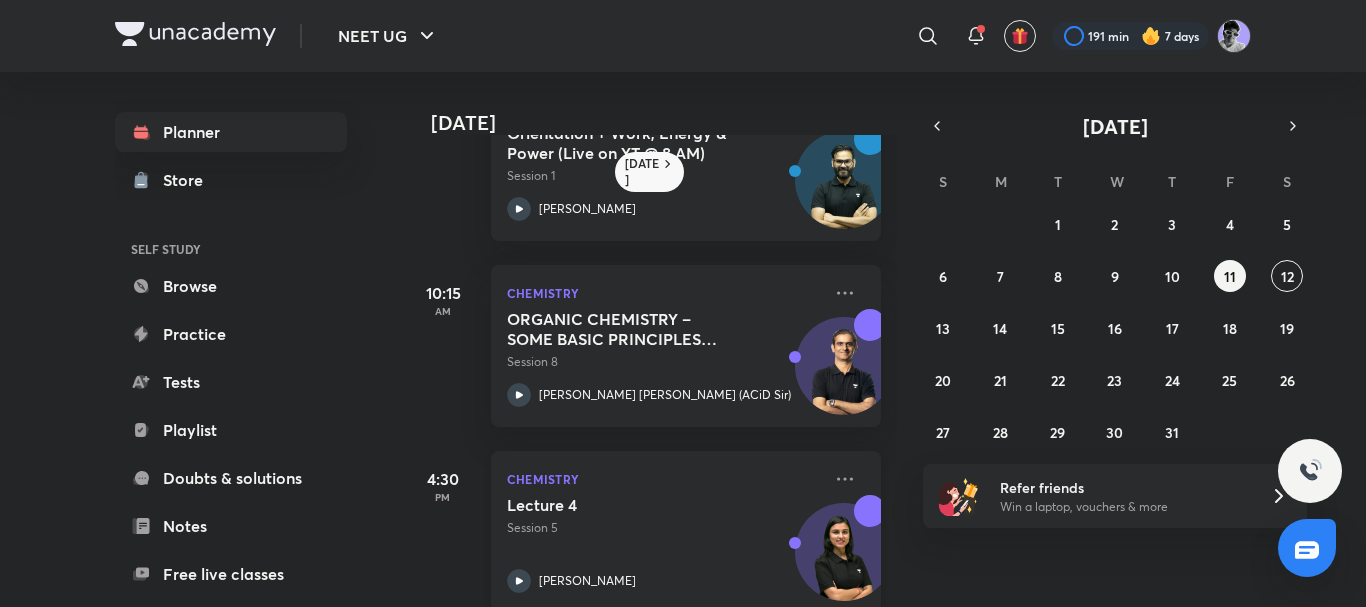 scroll, scrollTop: 304, scrollLeft: 0, axis: vertical 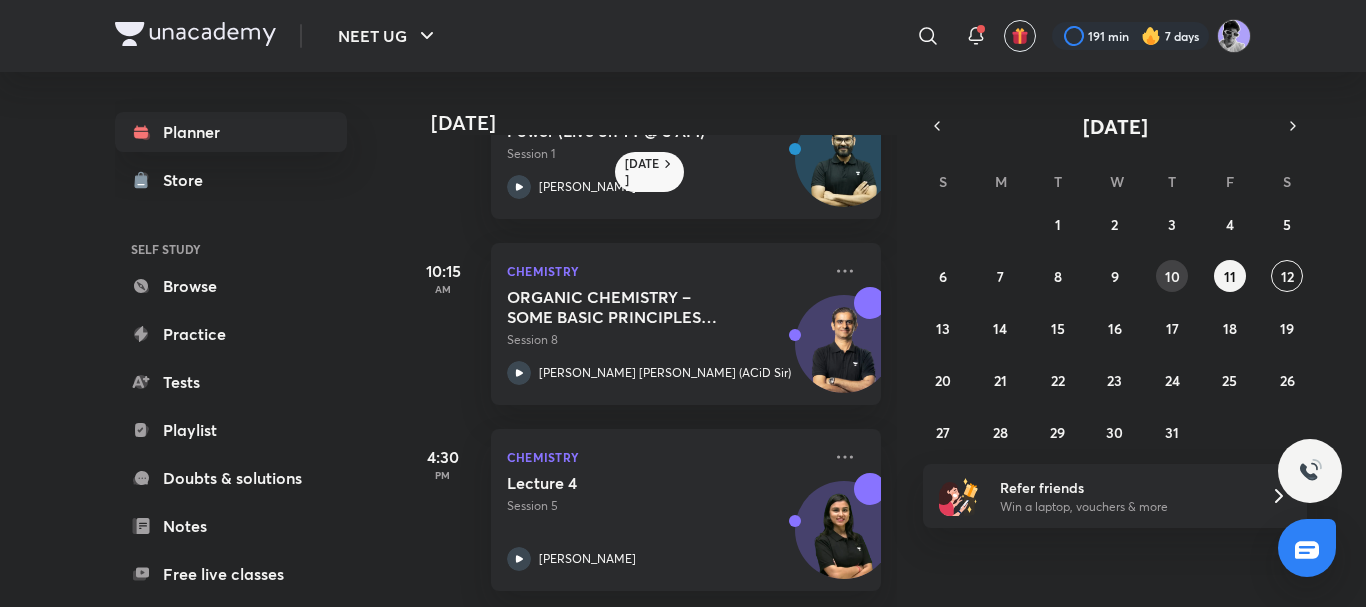 click on "10" at bounding box center (1172, 276) 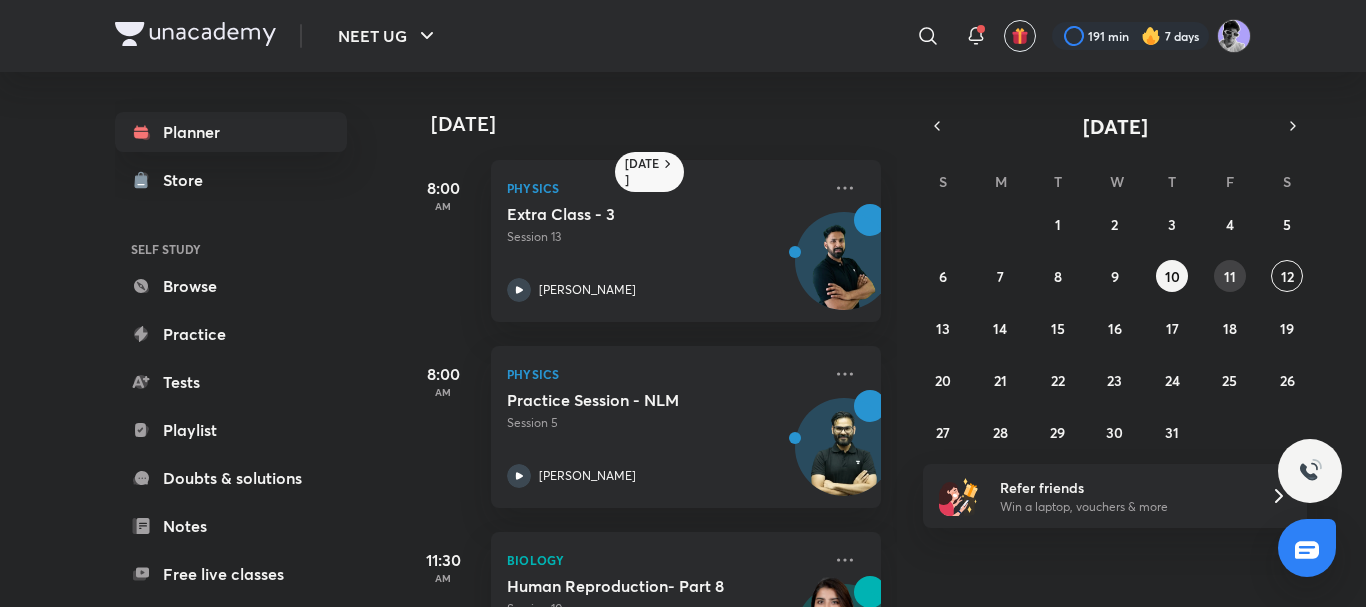 click on "11" at bounding box center [1230, 276] 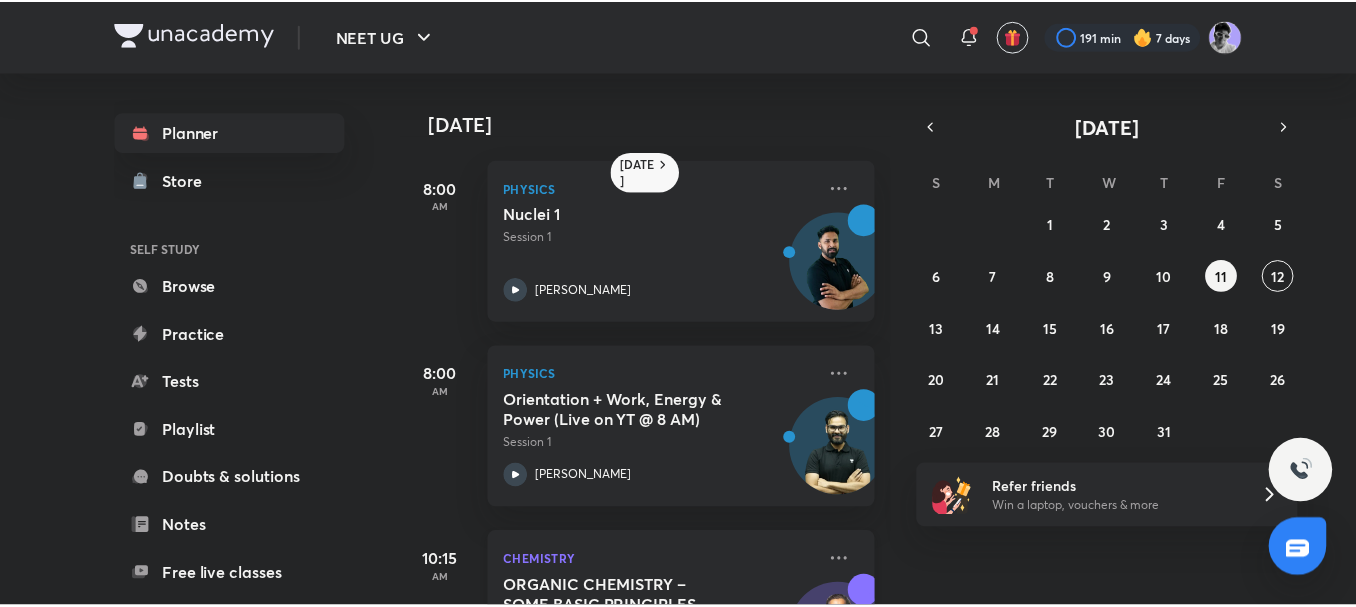 scroll, scrollTop: 304, scrollLeft: 0, axis: vertical 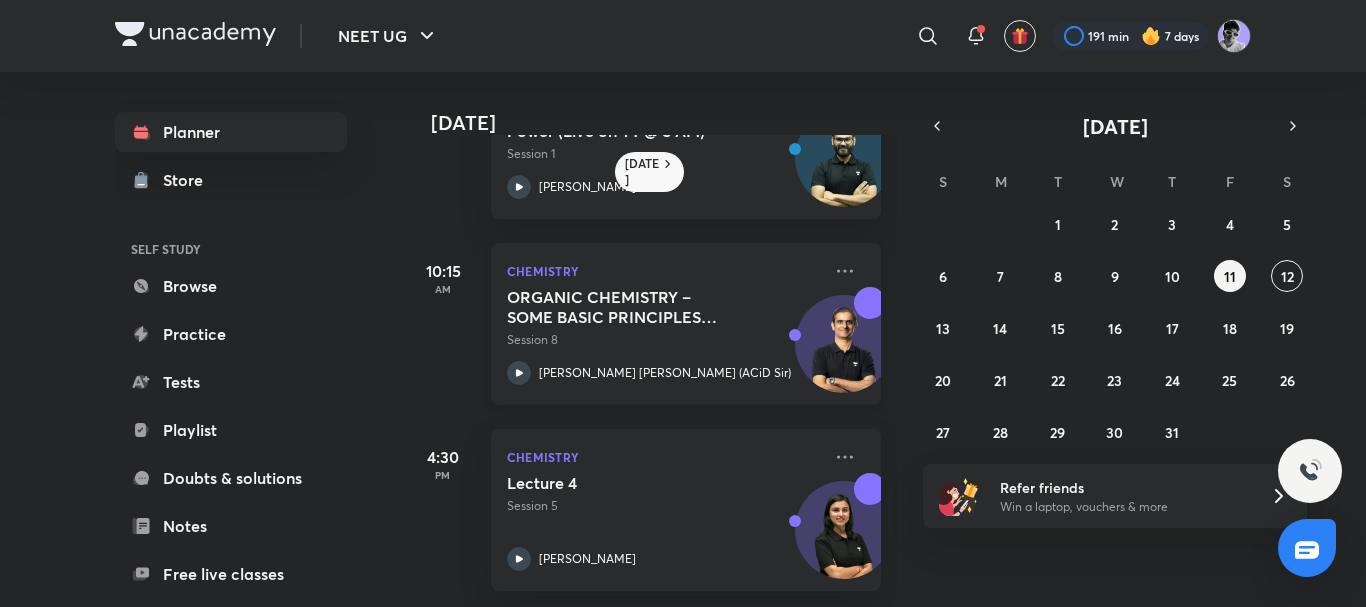 click at bounding box center (844, 346) 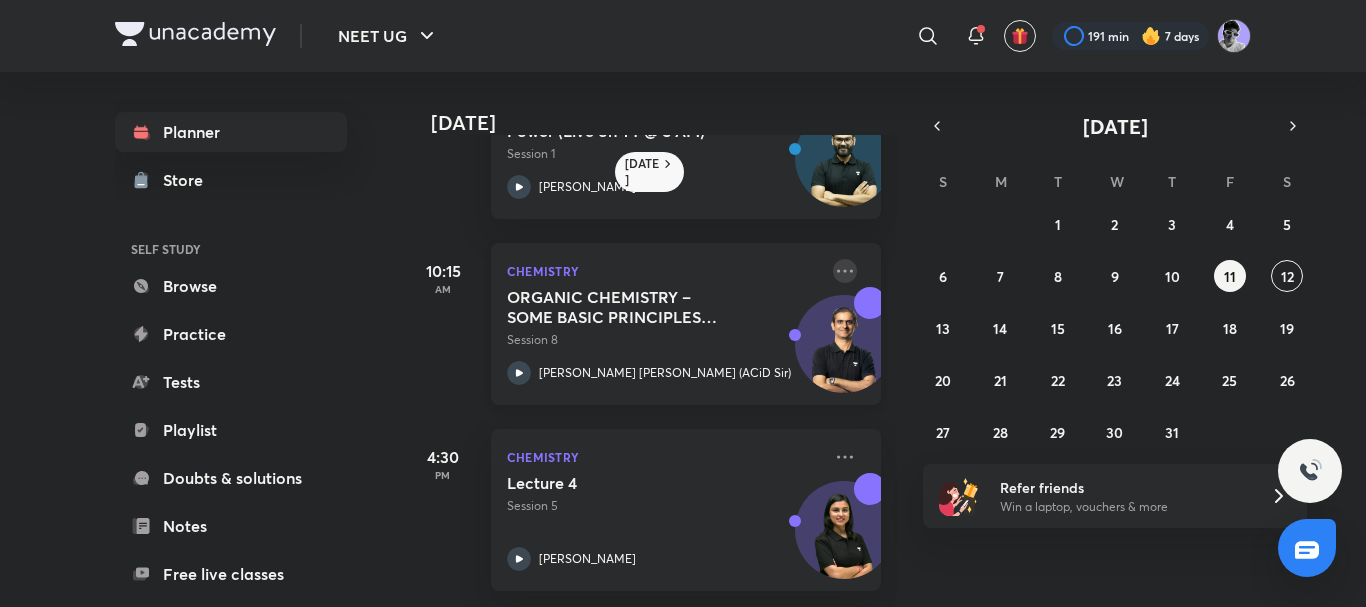 click 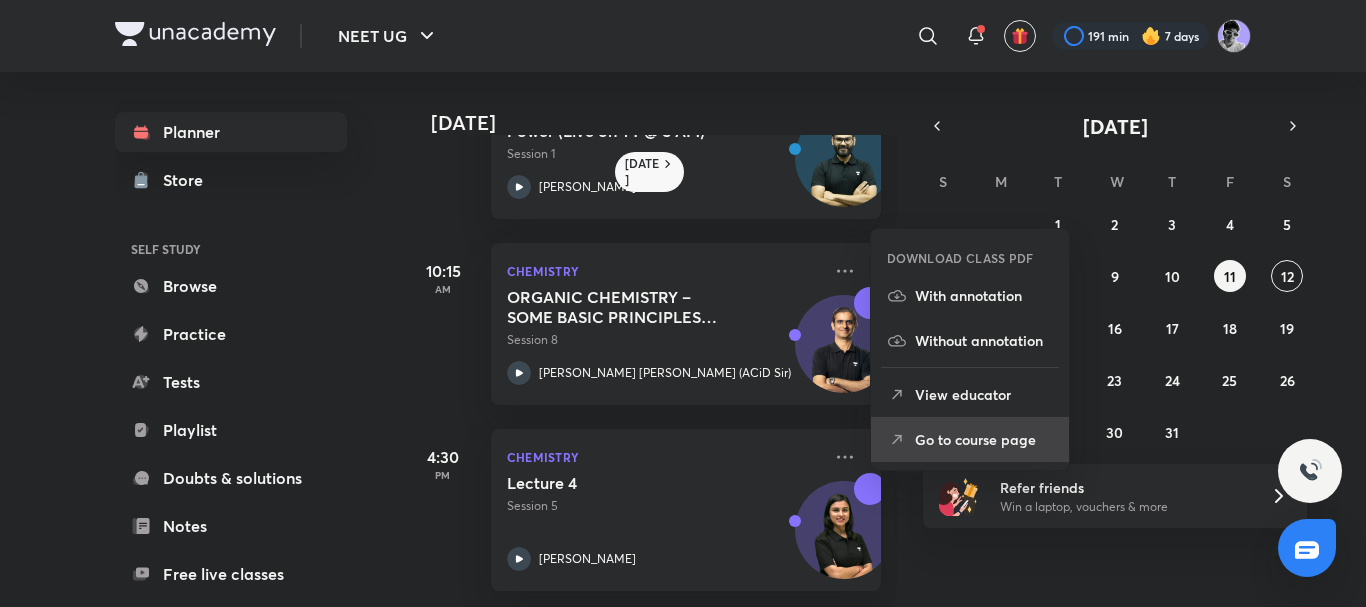 click on "Go to course page" at bounding box center [984, 439] 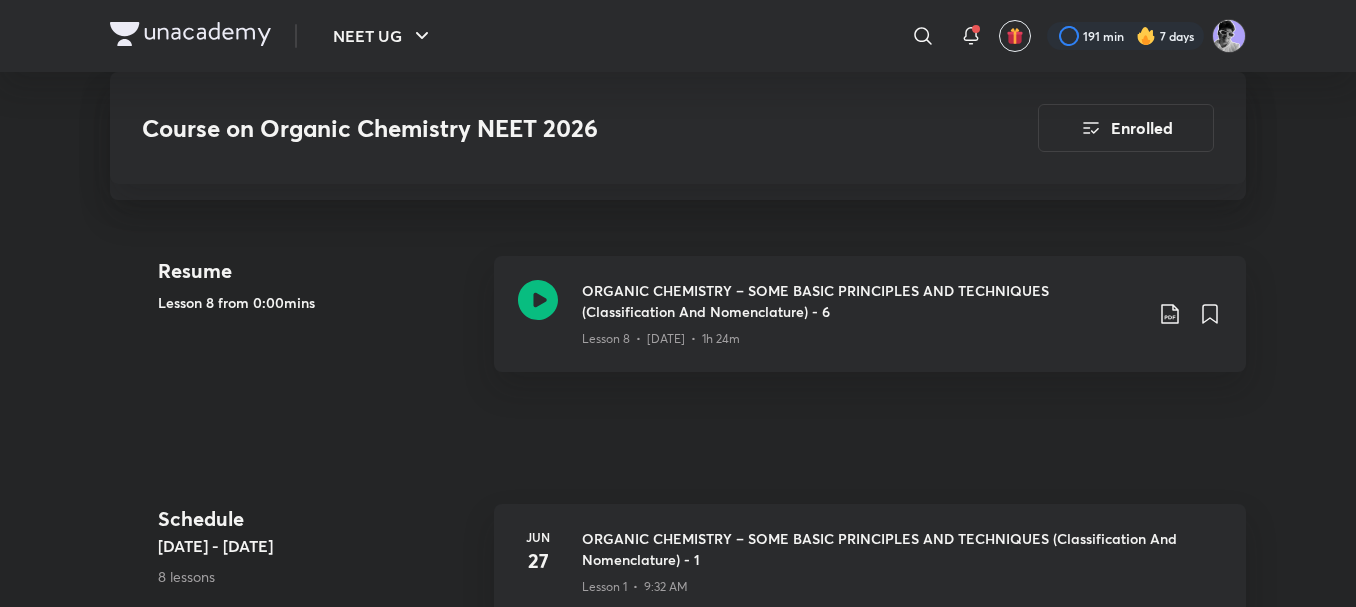 scroll, scrollTop: 800, scrollLeft: 0, axis: vertical 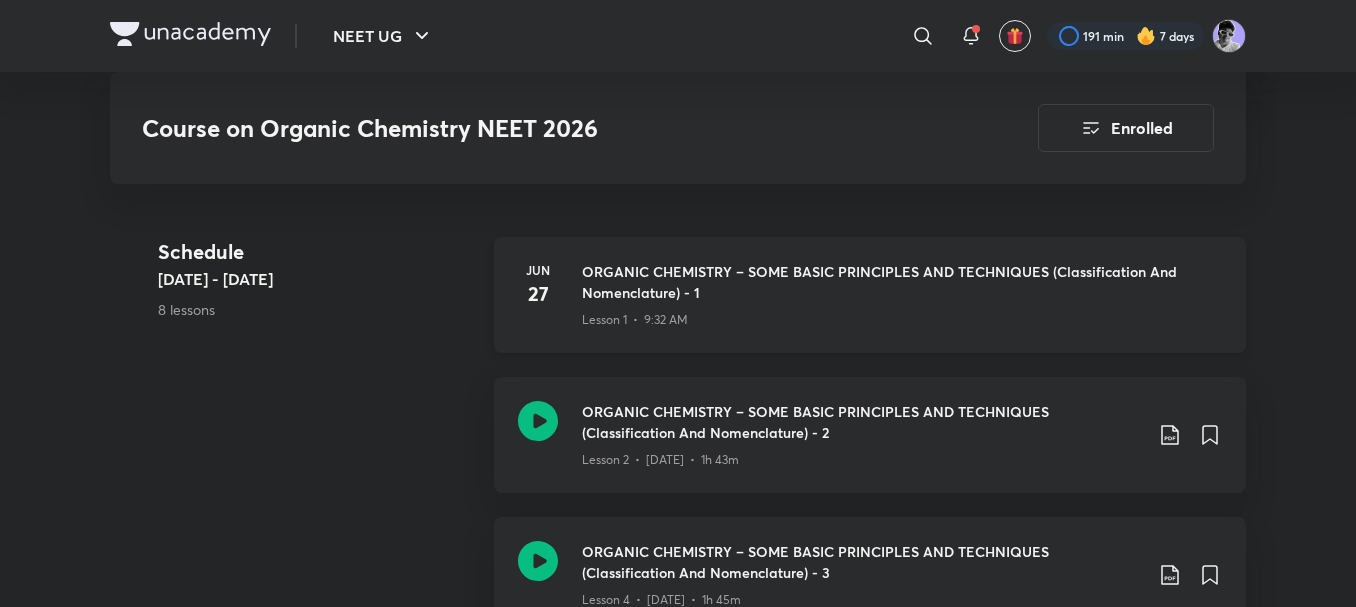 click on "ORGANIC CHEMISTRY – SOME BASIC PRINCIPLES AND TECHNIQUES (Classification And Nomenclature) - 1" at bounding box center (902, 282) 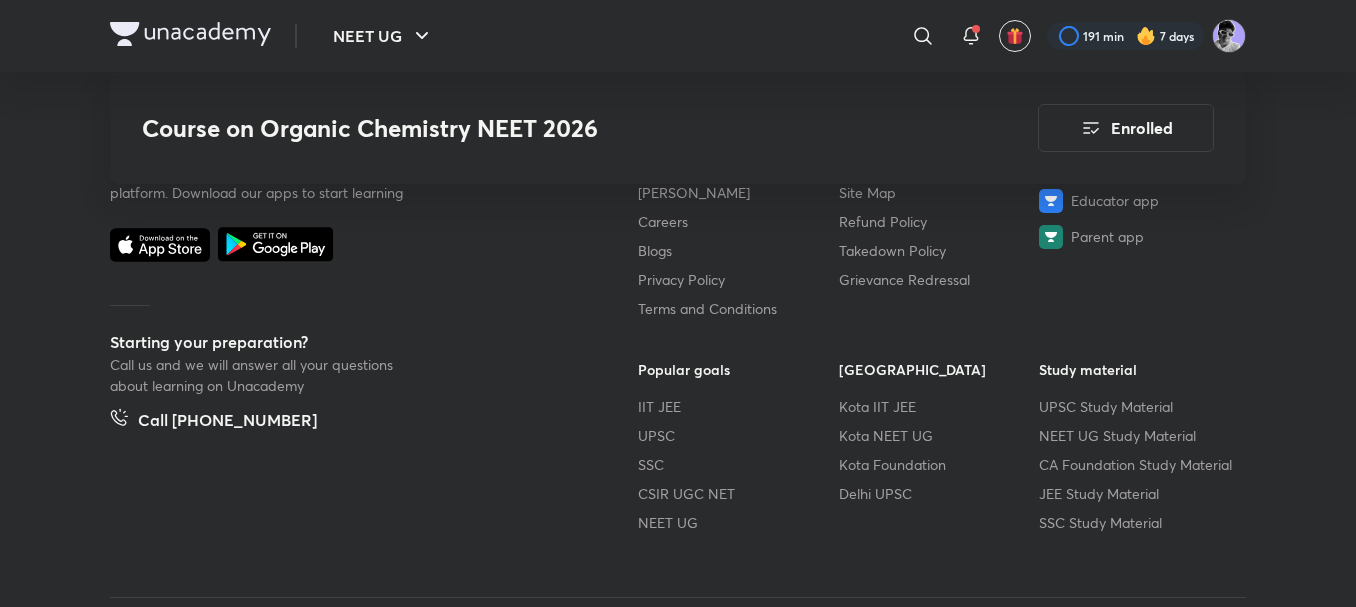 scroll, scrollTop: 2762, scrollLeft: 0, axis: vertical 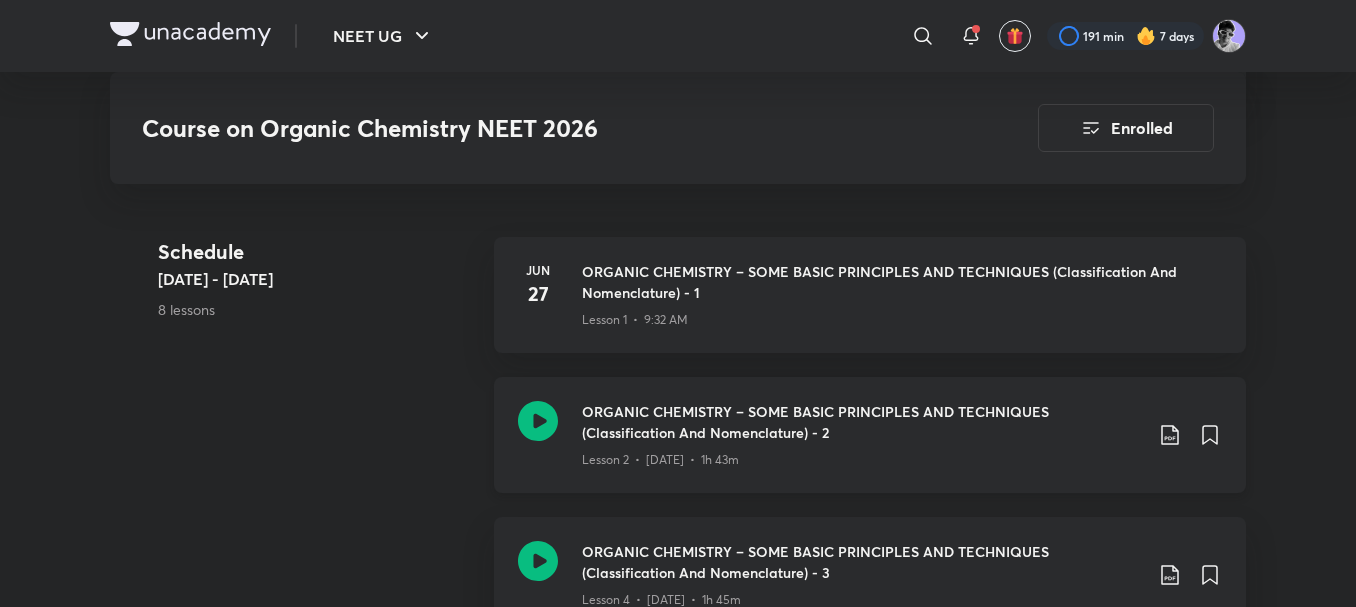 click 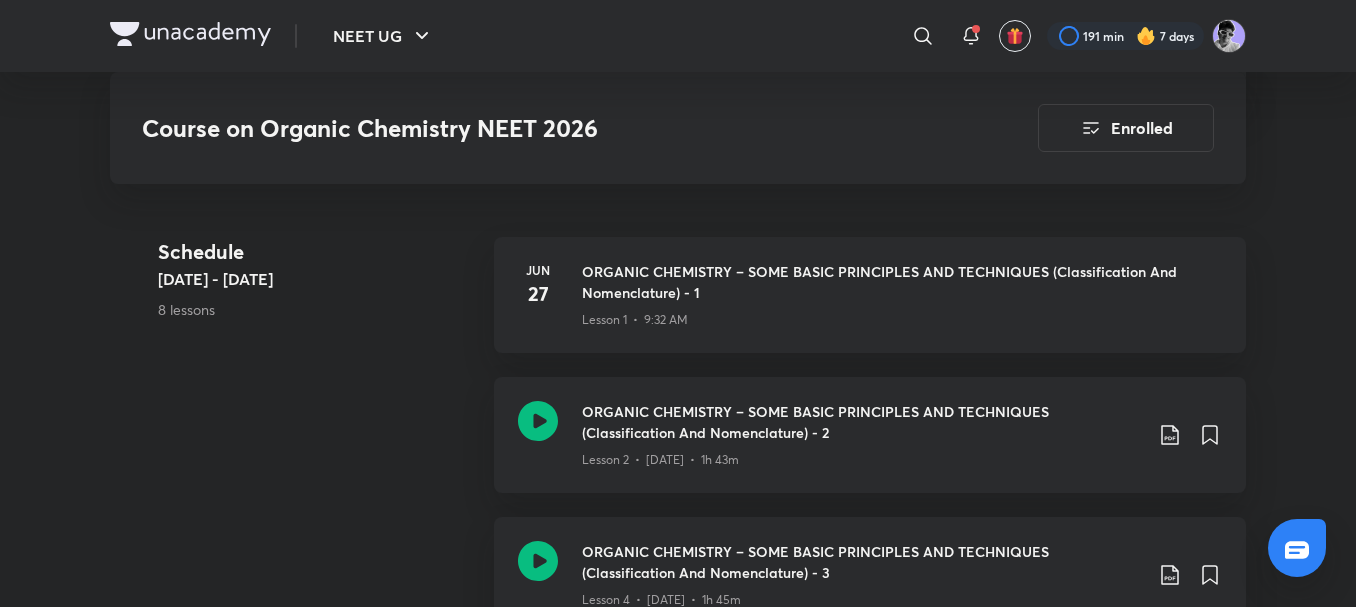scroll, scrollTop: 0, scrollLeft: 0, axis: both 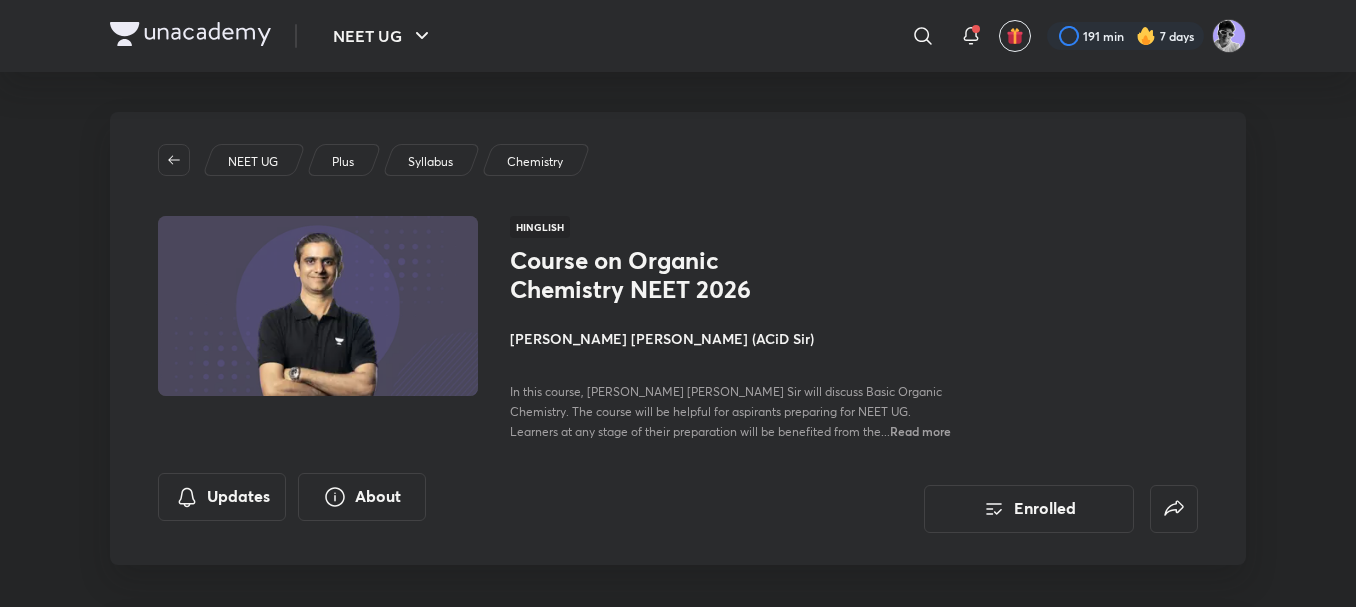 click at bounding box center [190, 34] 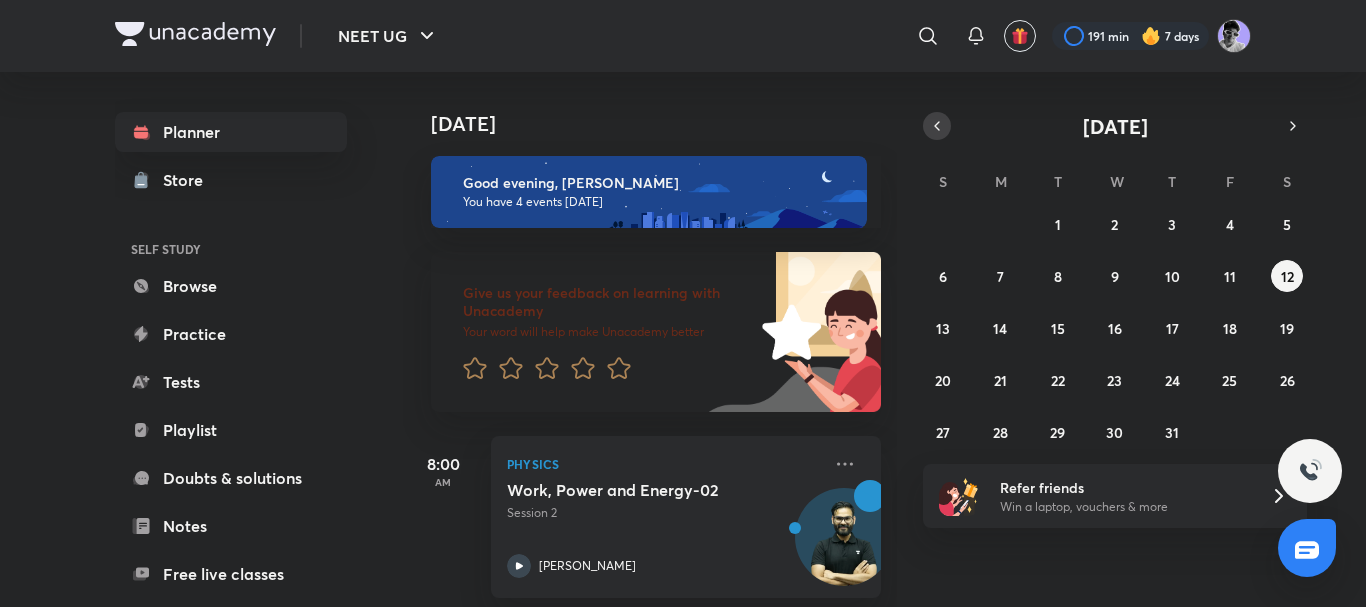 scroll, scrollTop: 0, scrollLeft: 0, axis: both 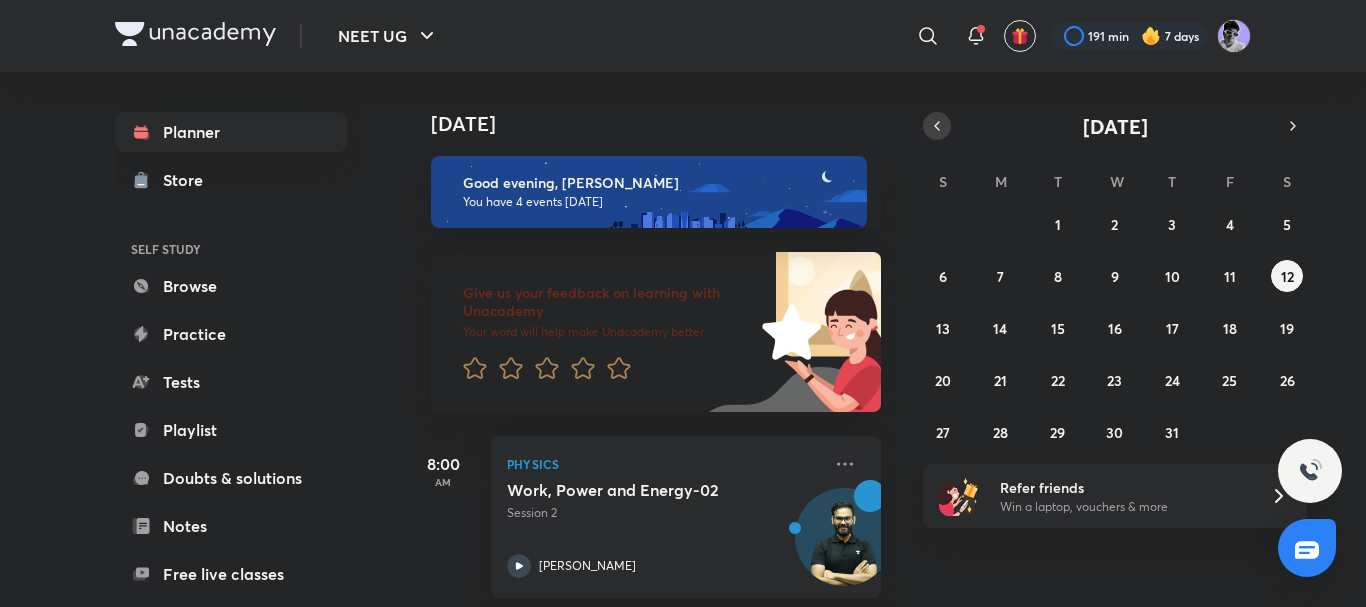 click at bounding box center (937, 126) 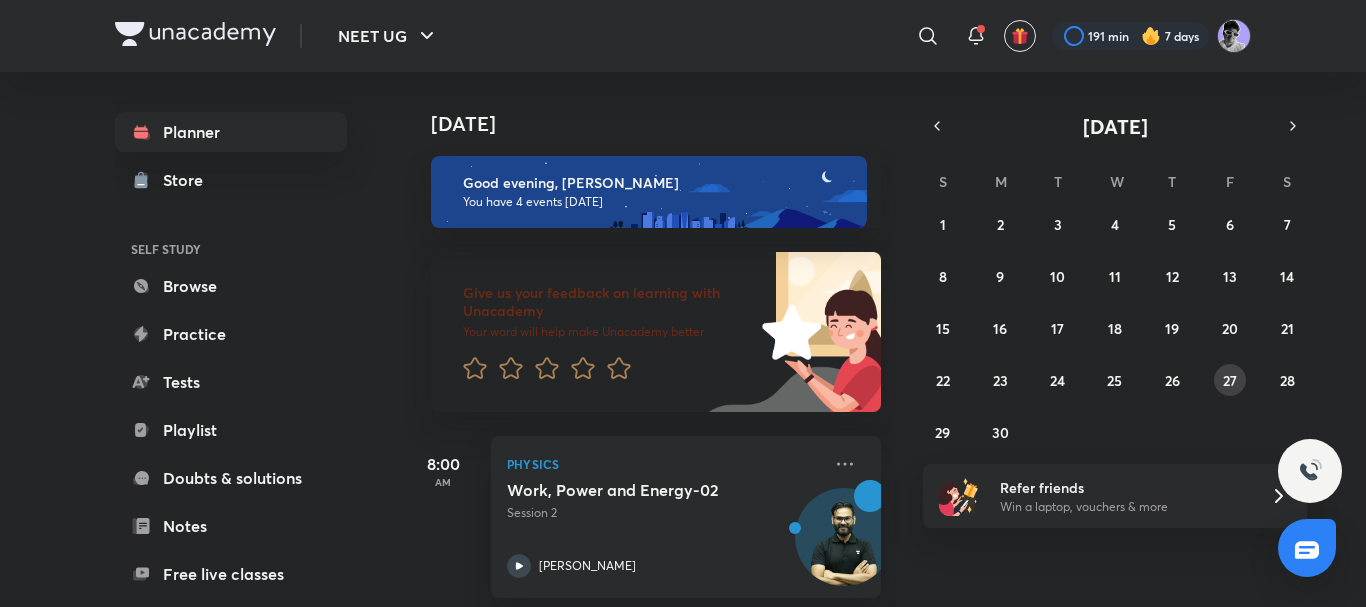 click on "27" at bounding box center (1230, 380) 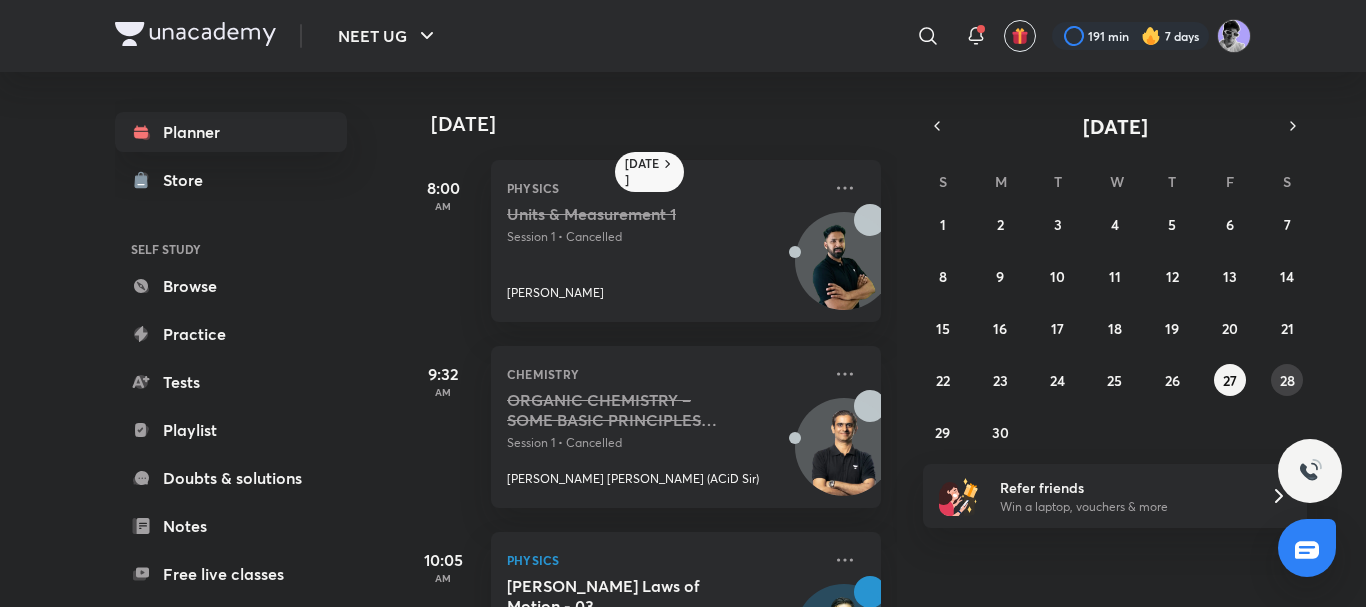 click on "28" at bounding box center [1287, 380] 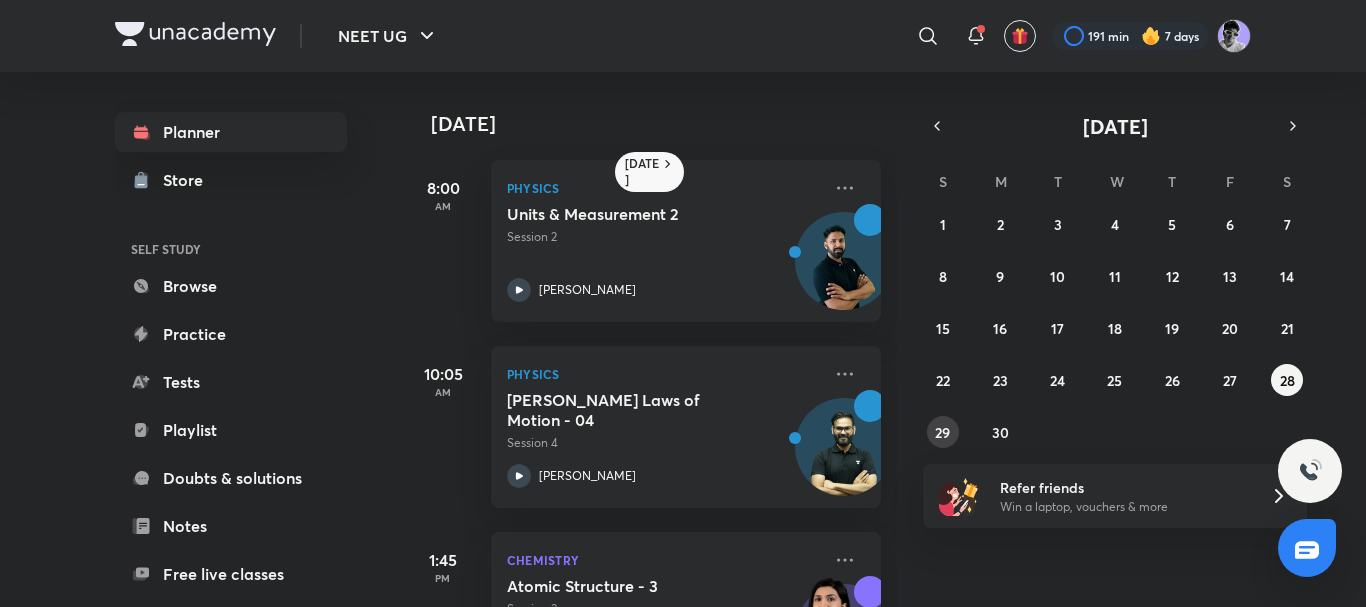 click on "29" at bounding box center [942, 432] 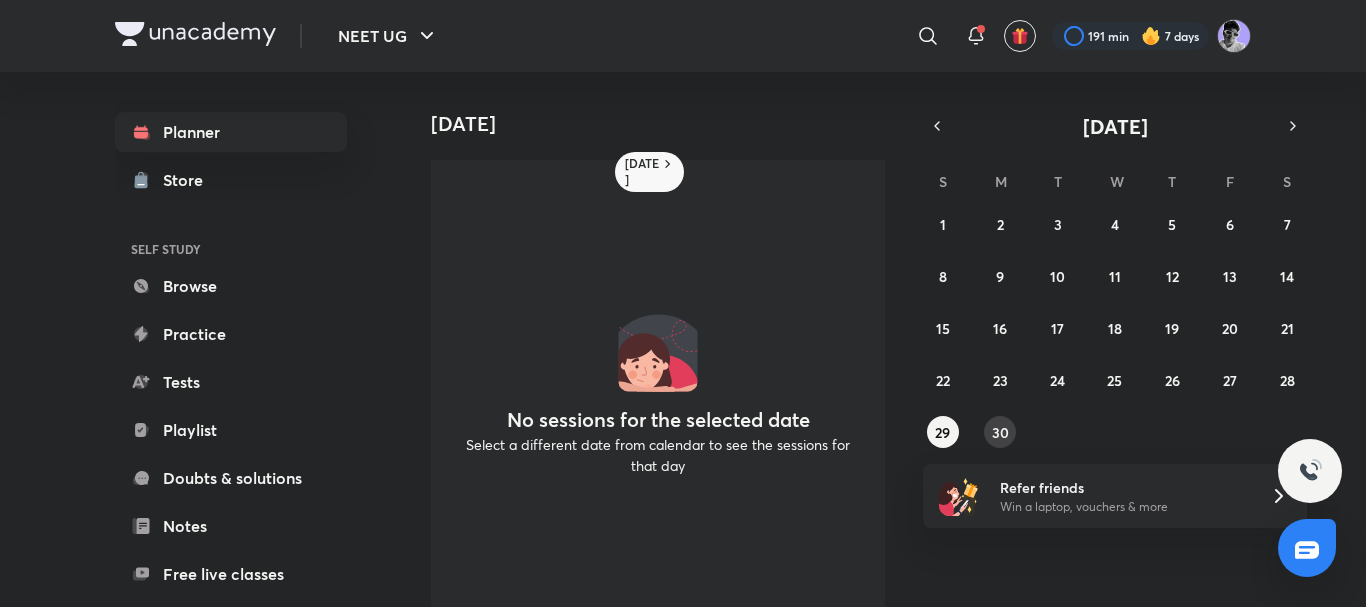 click on "30" at bounding box center [1000, 432] 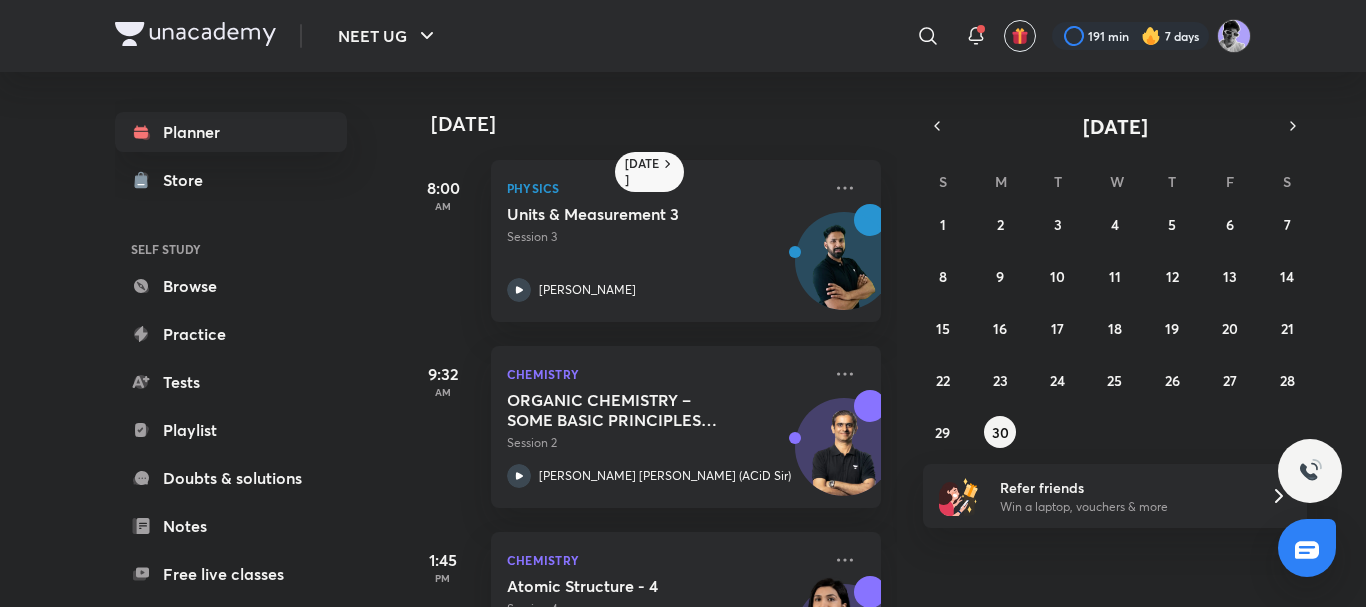 click on "[DATE] 8:00 AM Physics Units & Measurement 3 Session 3 [PERSON_NAME] 9:32 AM Chemistry ORGANIC CHEMISTRY – SOME BASIC PRINCIPLES AND TECHNIQUES (Classification And Nomenclature) - 2 Session 2 [PERSON_NAME] [PERSON_NAME] (ACiD Sir) 1:45 PM Chemistry Atomic Structure - 4 Session 4 [PERSON_NAME]" at bounding box center (882, 339) 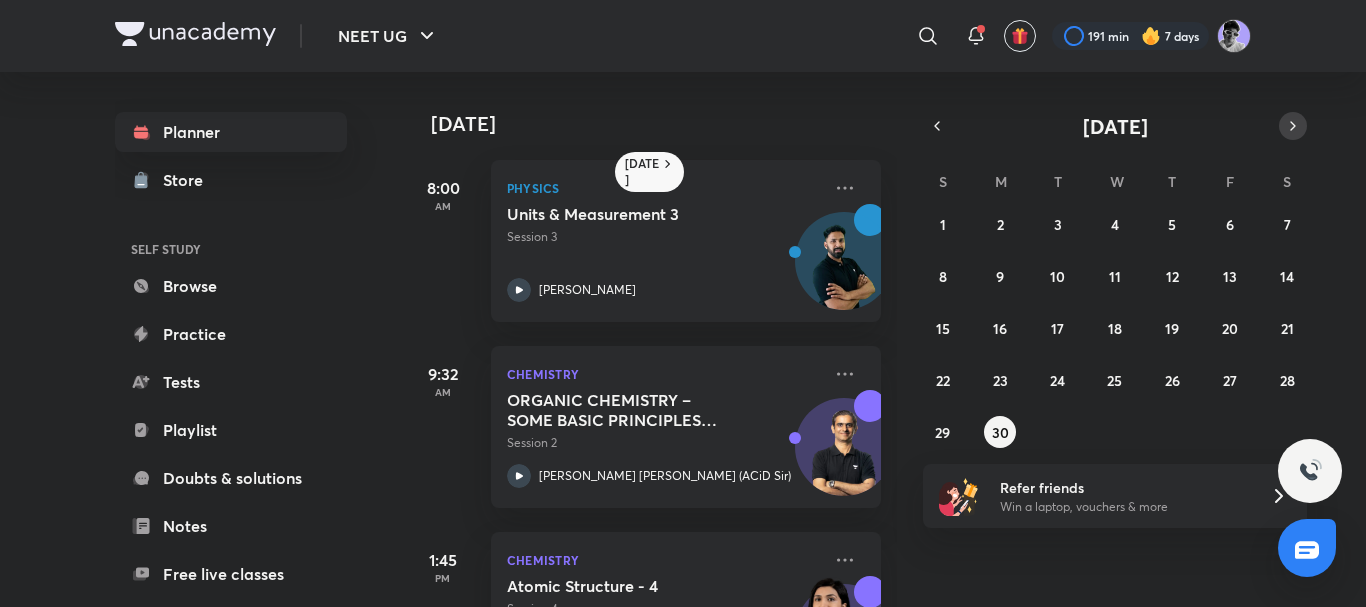 click at bounding box center [1293, 126] 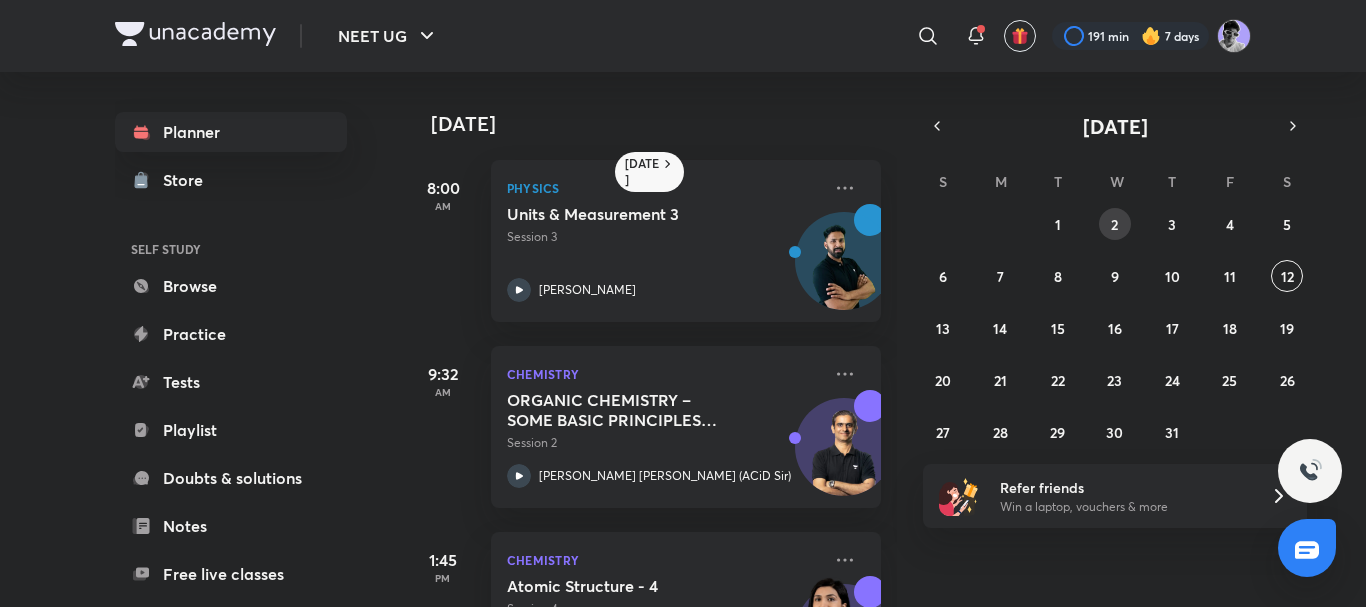 click on "2" at bounding box center (1115, 224) 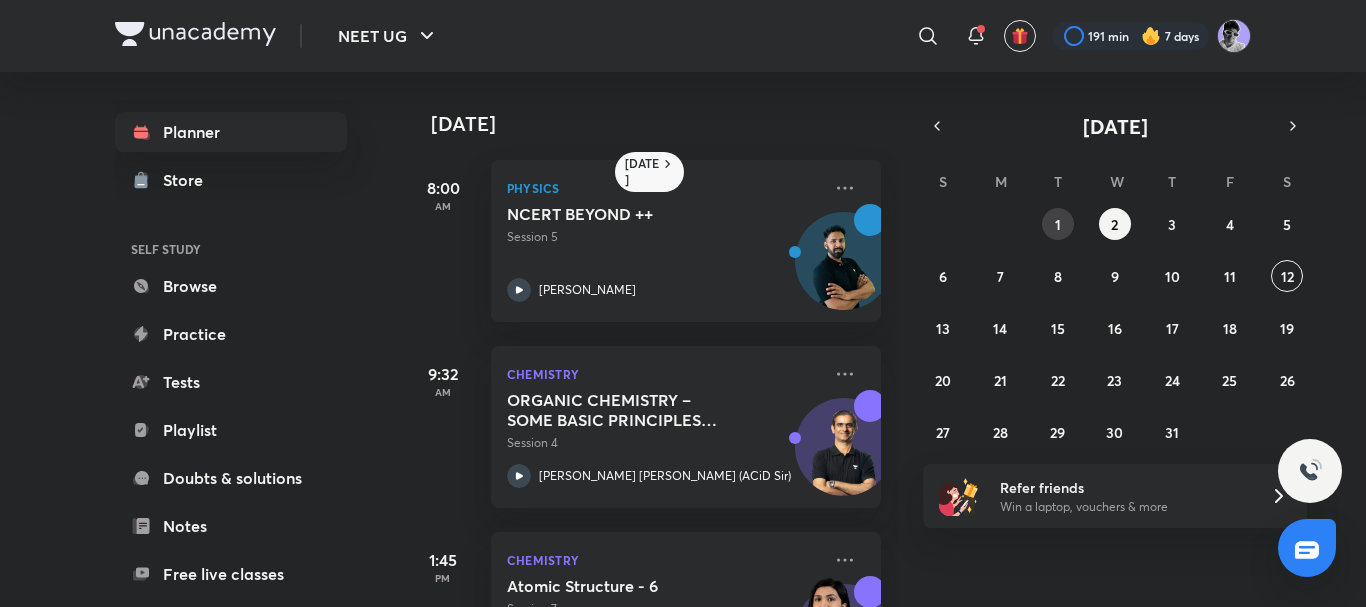 click on "1" at bounding box center (1058, 224) 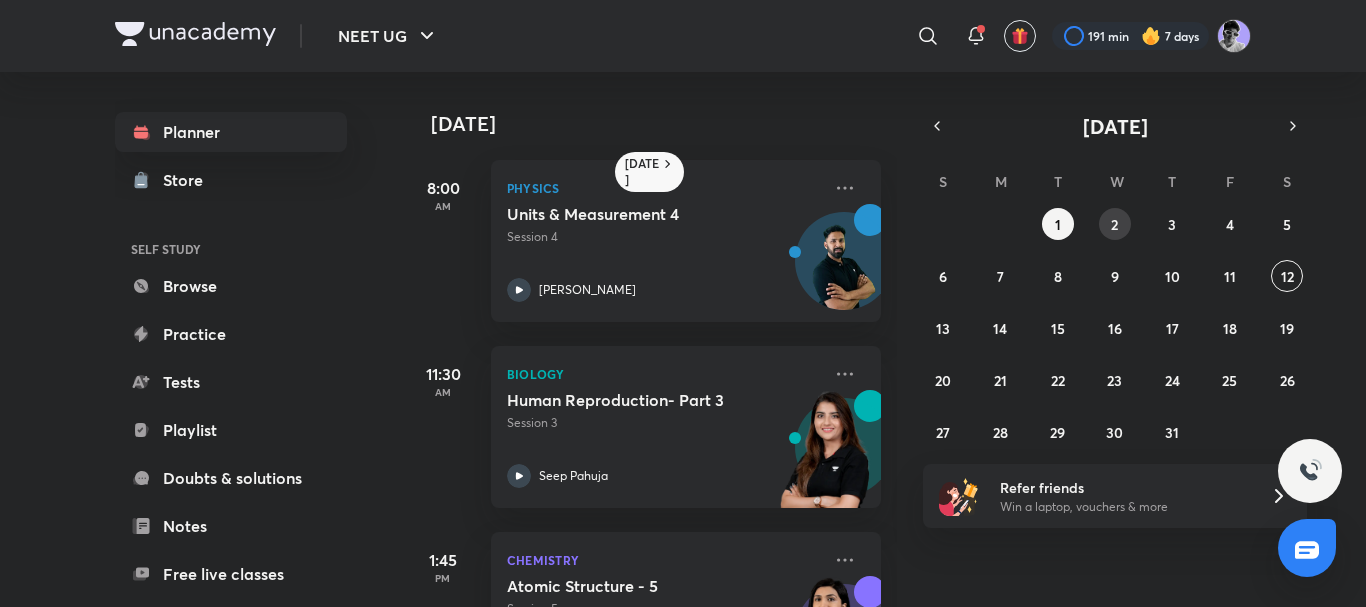 click on "2" at bounding box center [1114, 224] 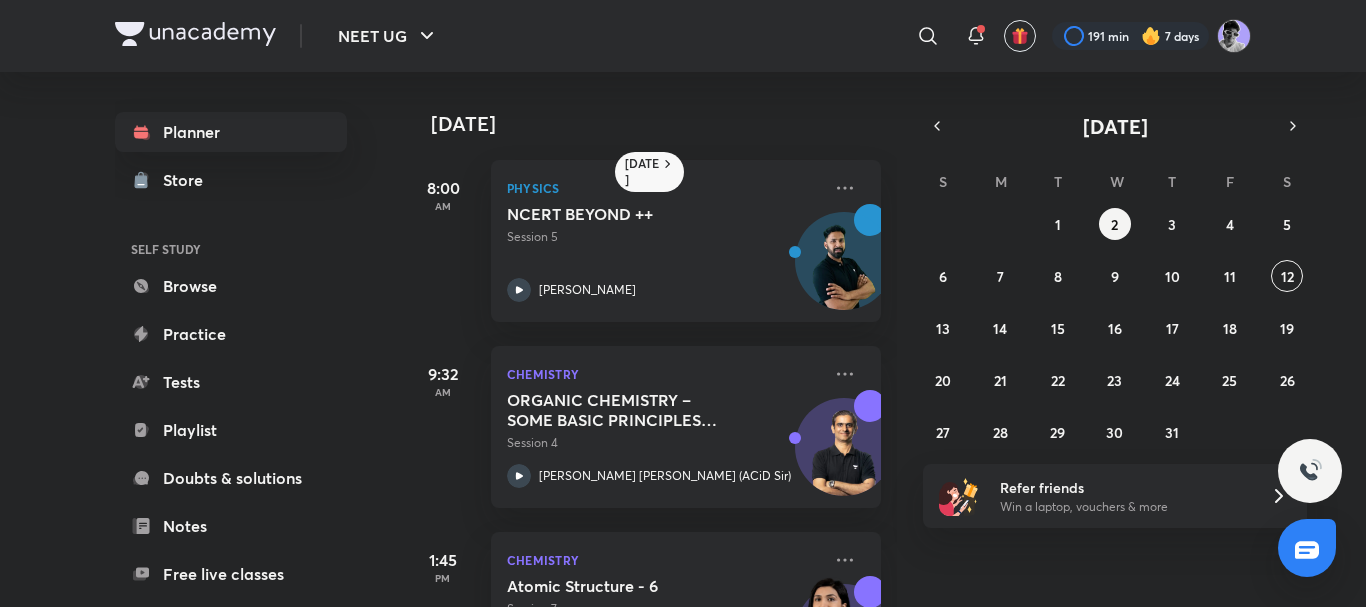 click on "29 30 1 2 3 4 5 6 7 8 9 10 11 12 13 14 15 16 17 18 19 20 21 22 23 24 25 26 27 28 29 30 31 1 2" at bounding box center [1115, 328] 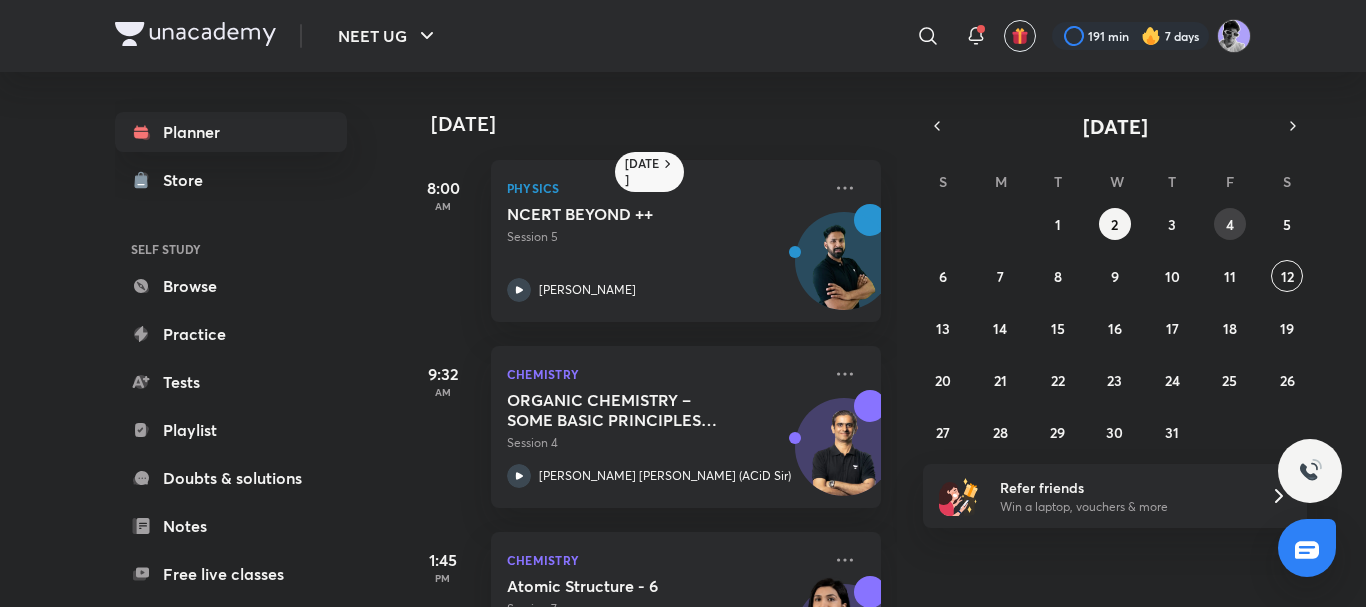 click on "4" at bounding box center [1230, 224] 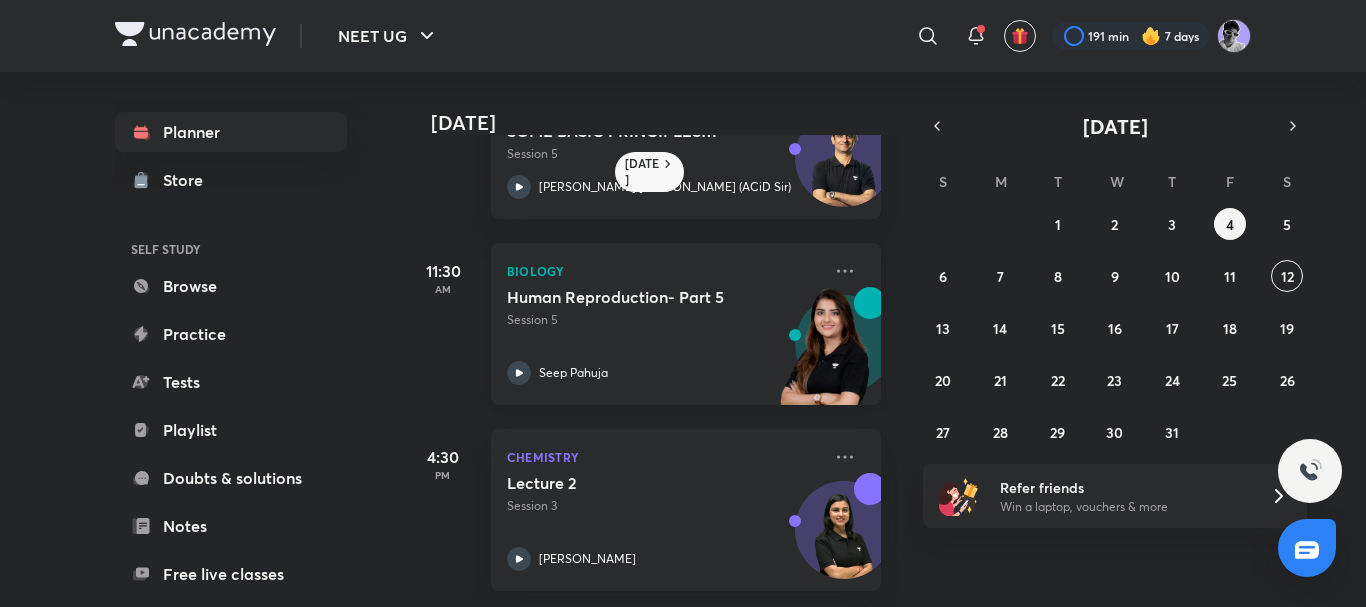 scroll, scrollTop: 0, scrollLeft: 0, axis: both 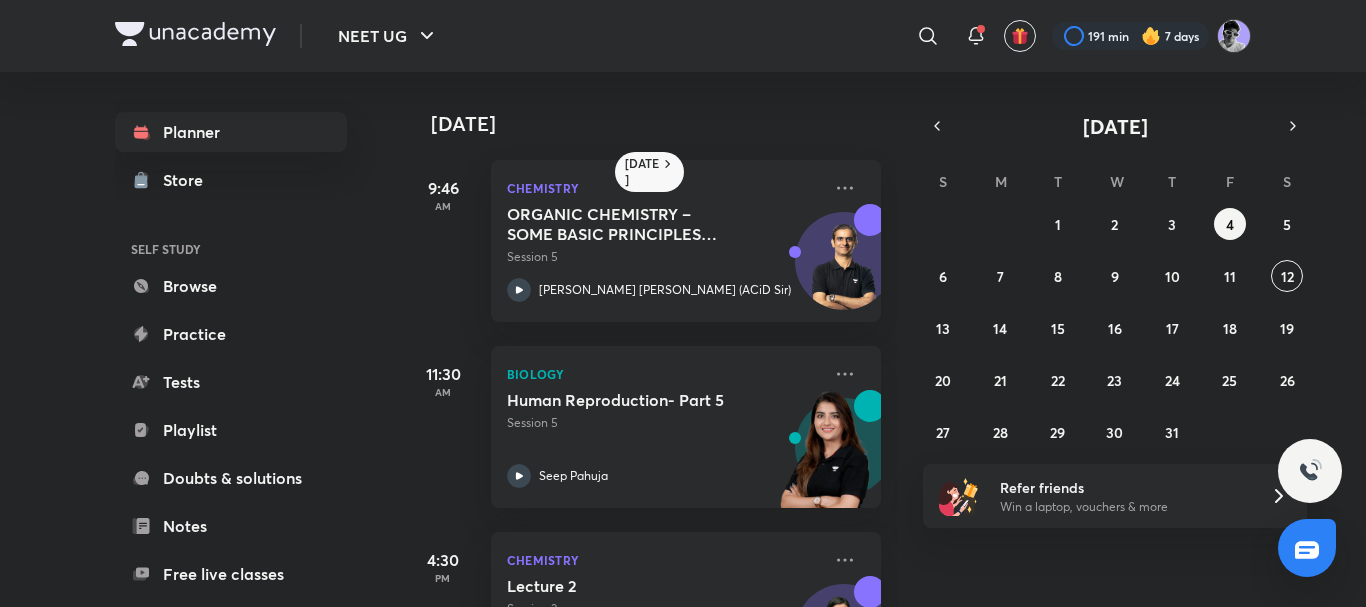 click on "29 30 1 2 3 4 5 6 7 8 9 10 11 12 13 14 15 16 17 18 19 20 21 22 23 24 25 26 27 28 29 30 31 1 2" at bounding box center (1115, 328) 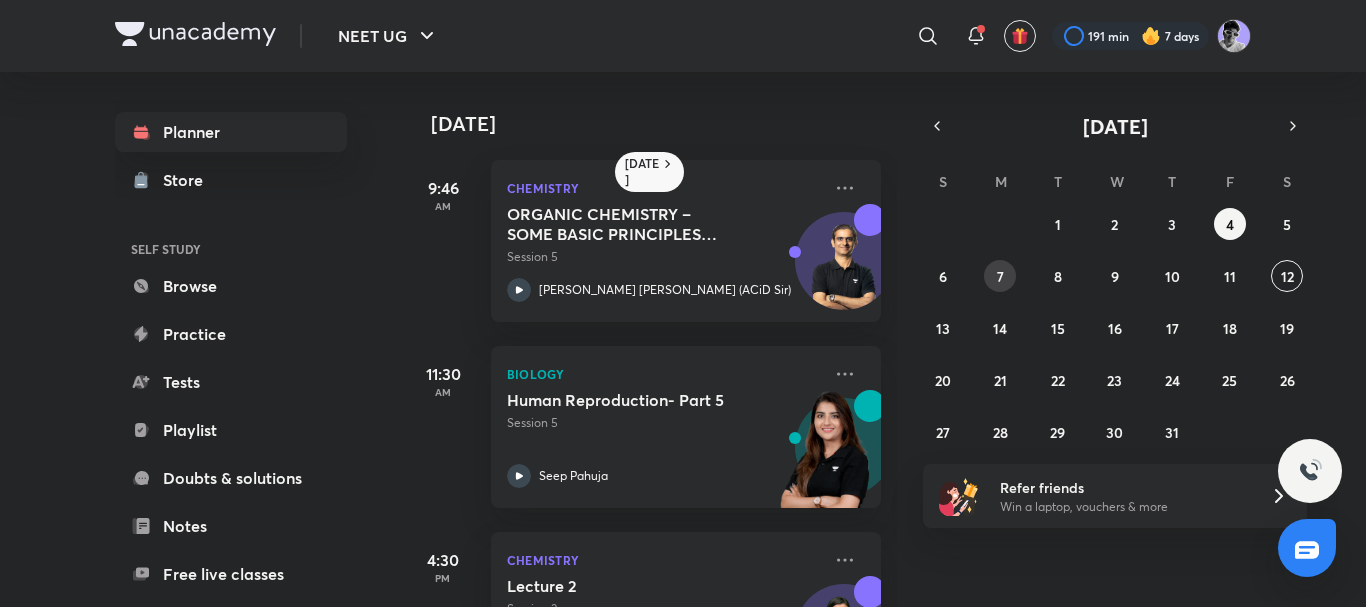 click on "7" at bounding box center (1000, 276) 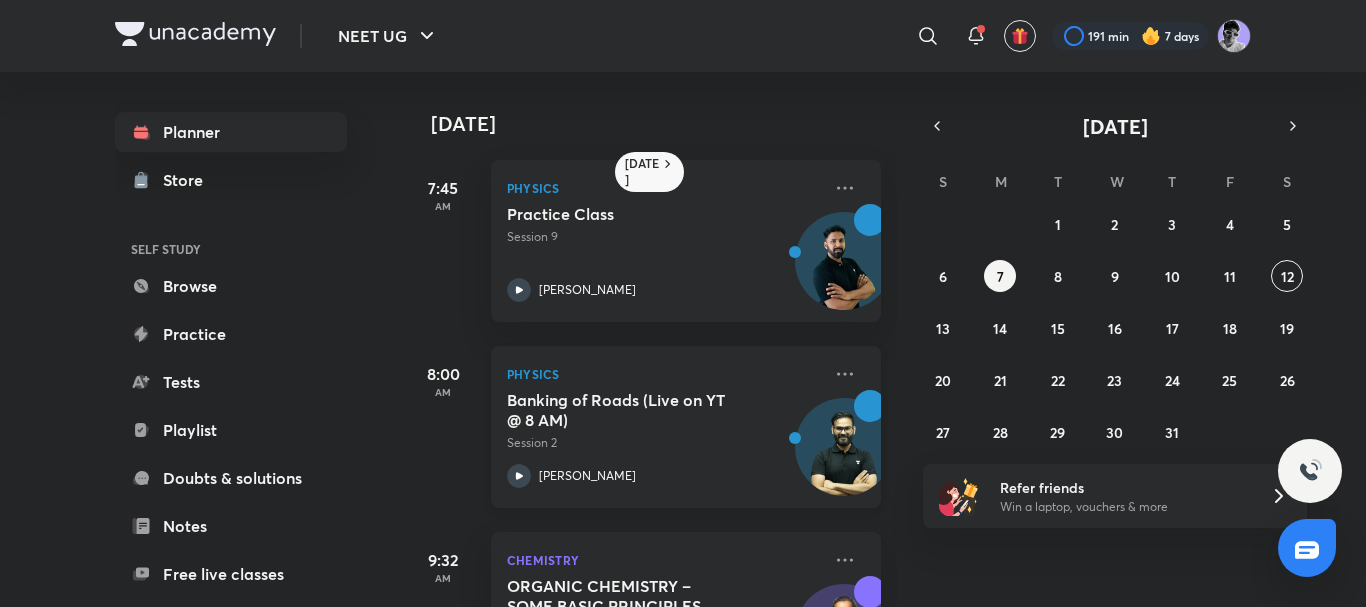 scroll, scrollTop: 267, scrollLeft: 0, axis: vertical 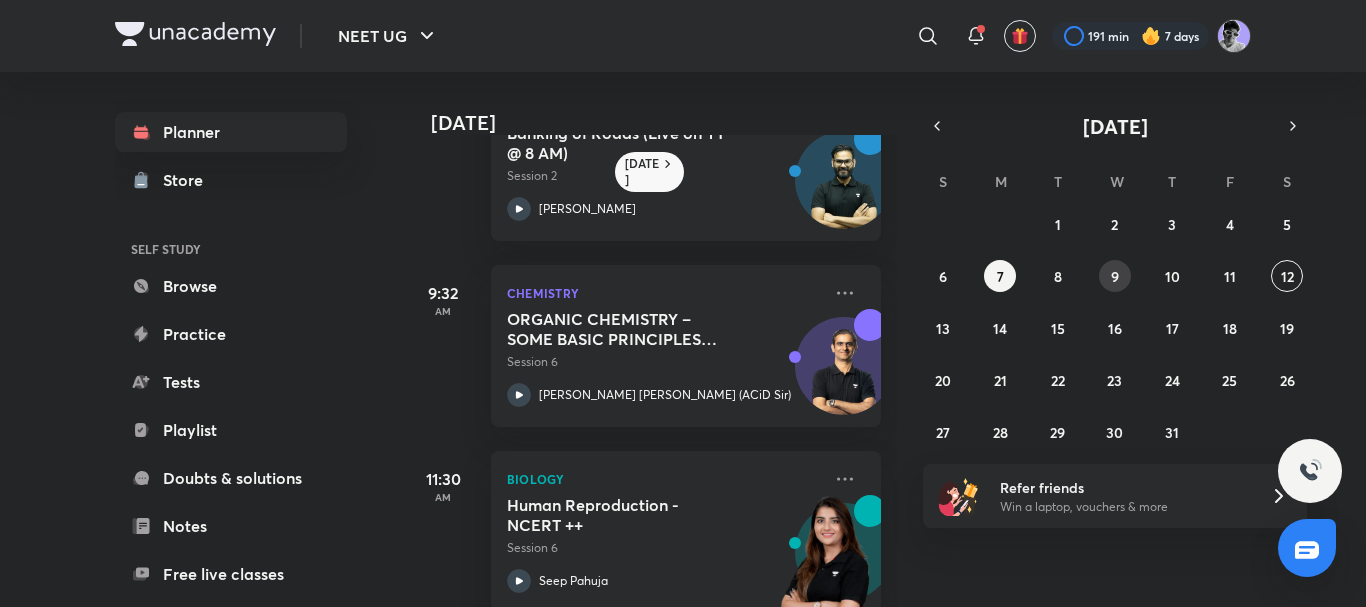 click on "9" at bounding box center [1115, 276] 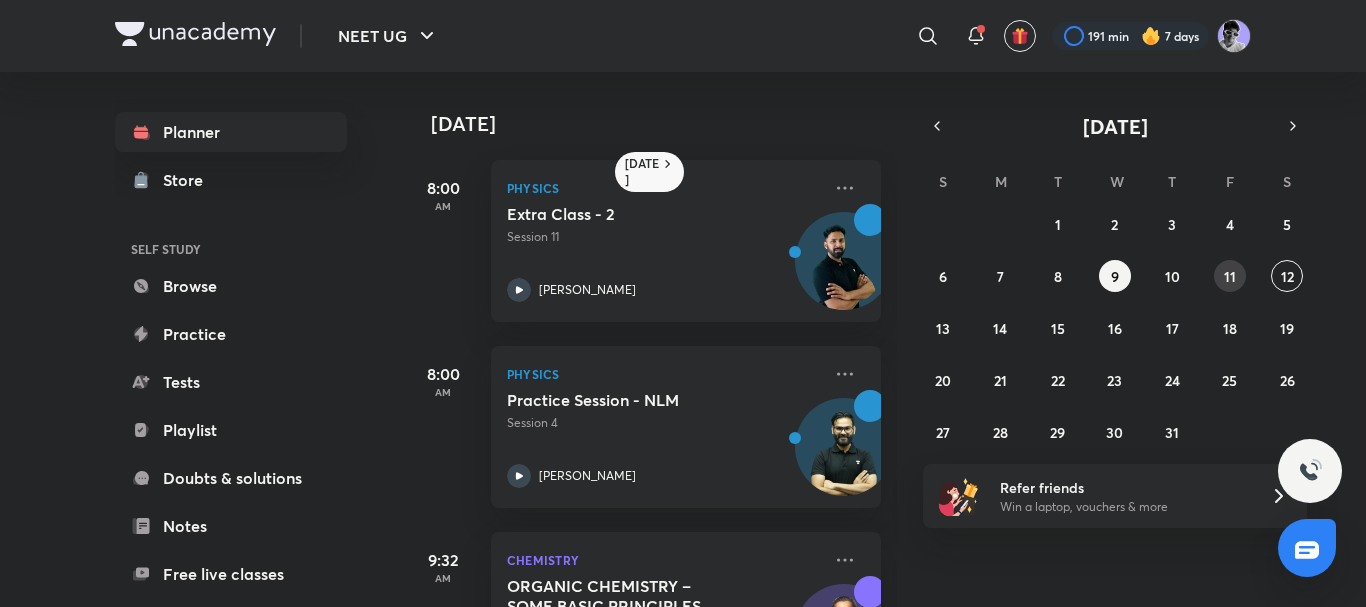 click on "11" at bounding box center (1230, 276) 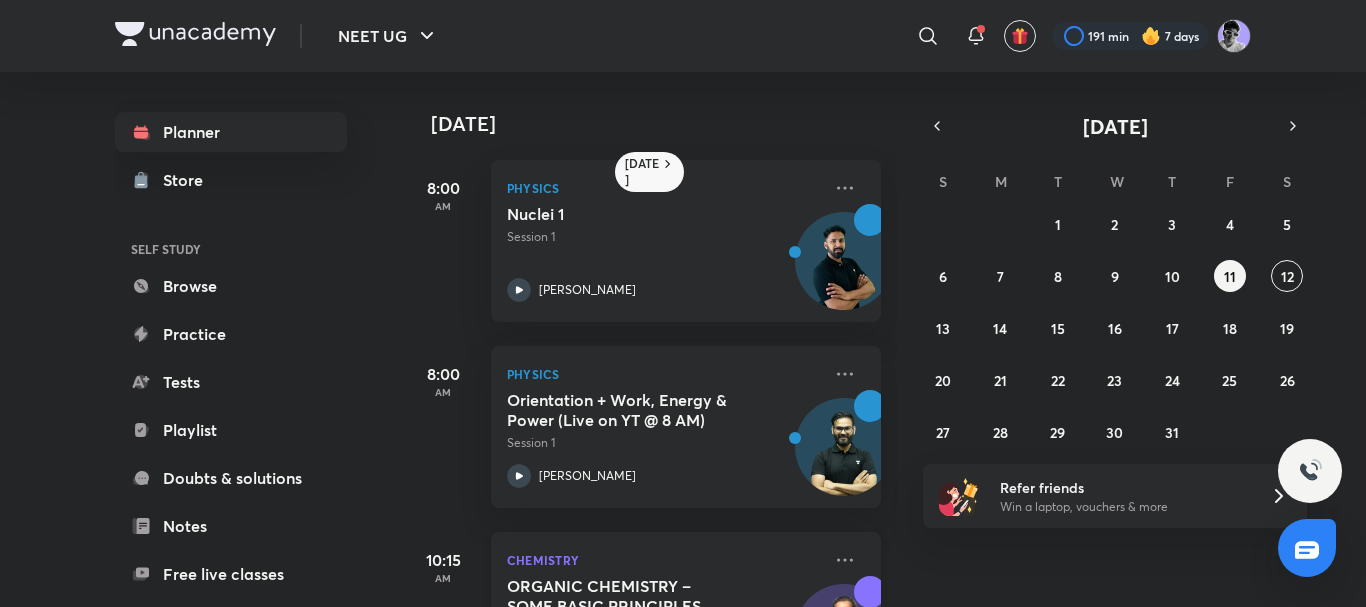 scroll, scrollTop: 267, scrollLeft: 0, axis: vertical 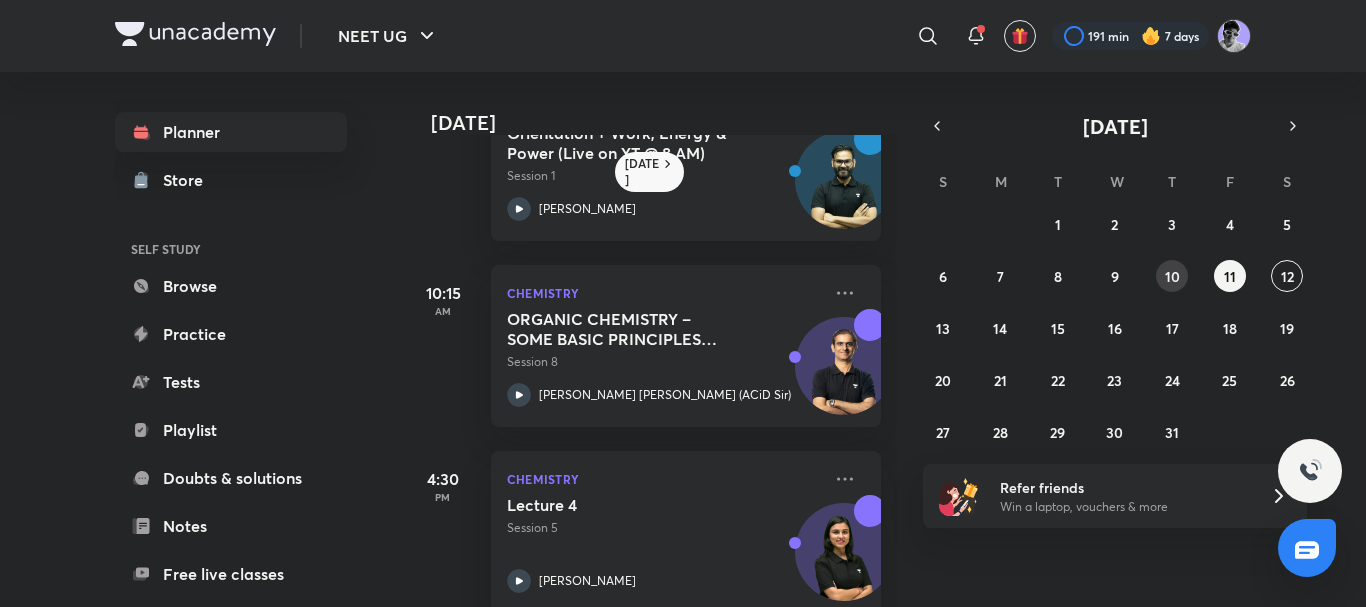 click on "10" at bounding box center [1172, 276] 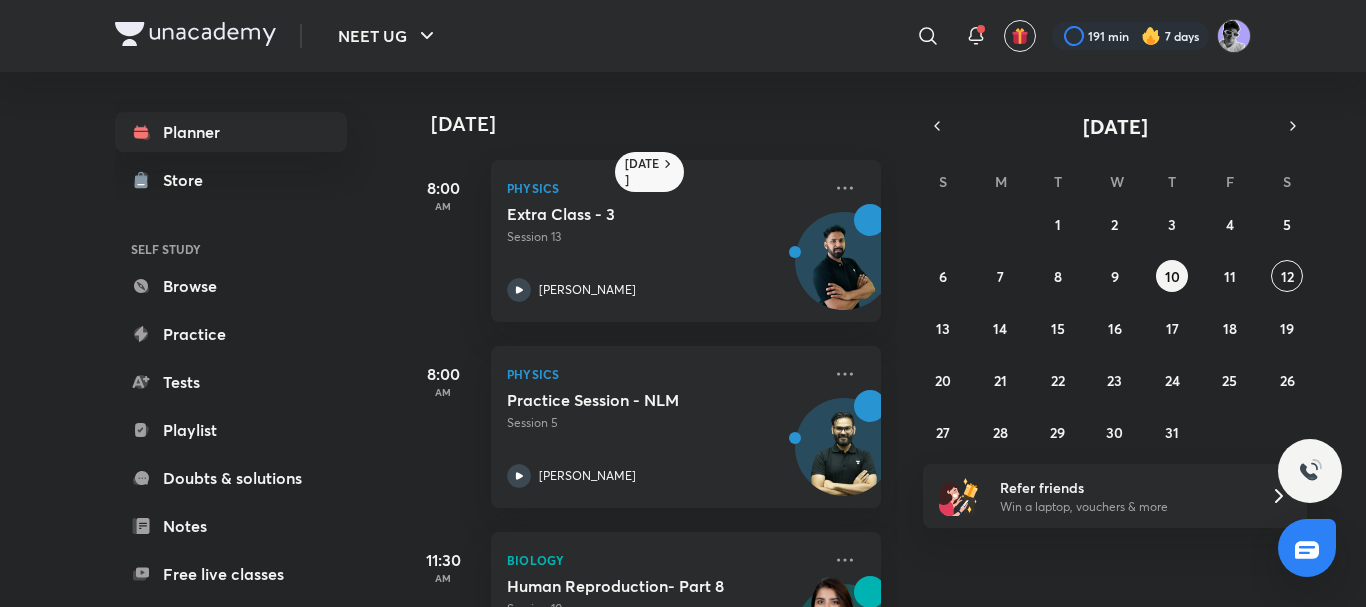 scroll, scrollTop: 118, scrollLeft: 0, axis: vertical 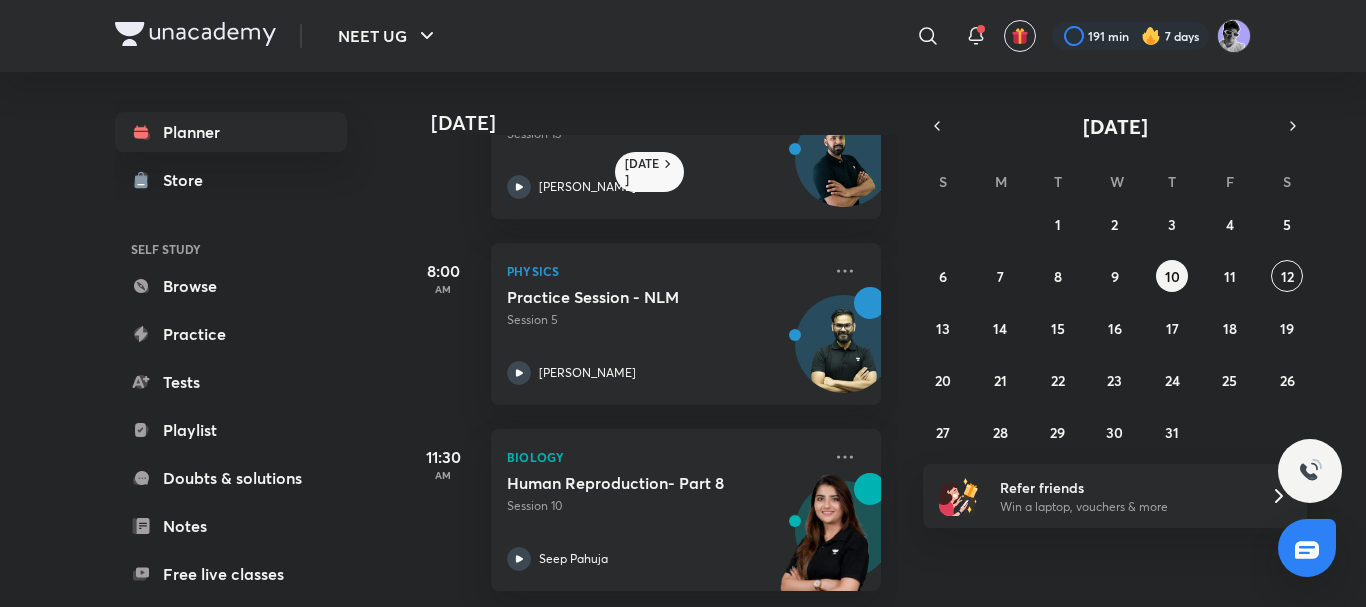 click on "29 30 1 2 3 4 5 6 7 8 9 10 11 12 13 14 15 16 17 18 19 20 21 22 23 24 25 26 27 28 29 30 31 1 2" at bounding box center [1115, 328] 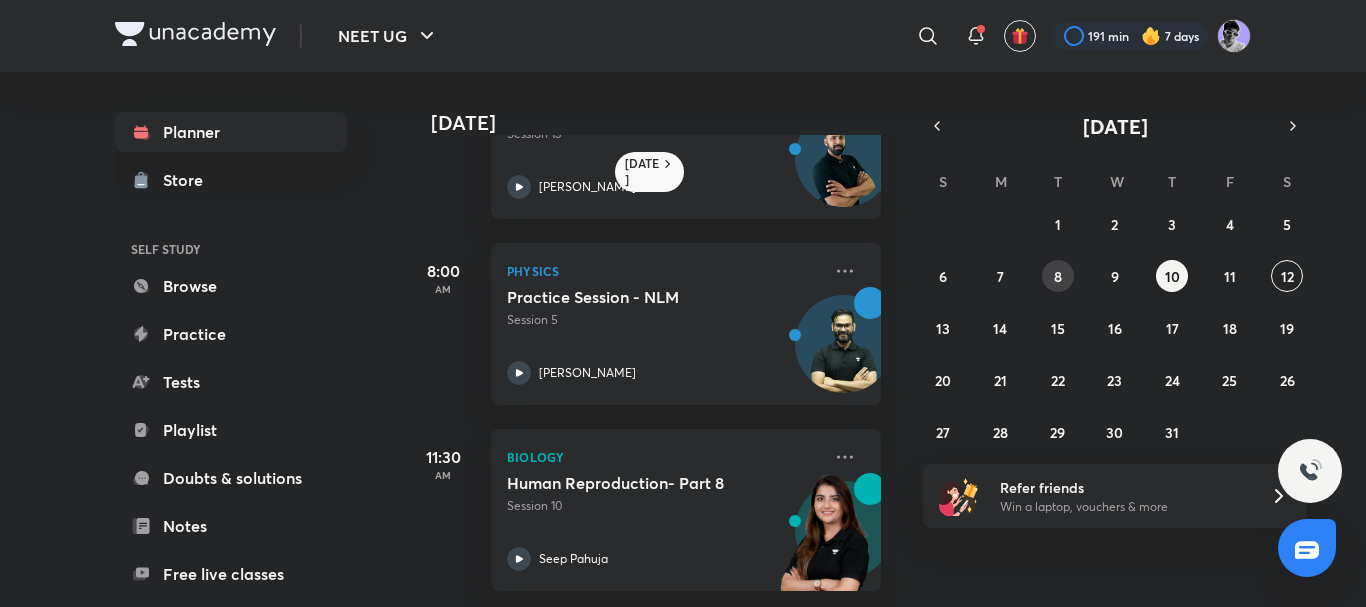 click on "8" at bounding box center (1058, 276) 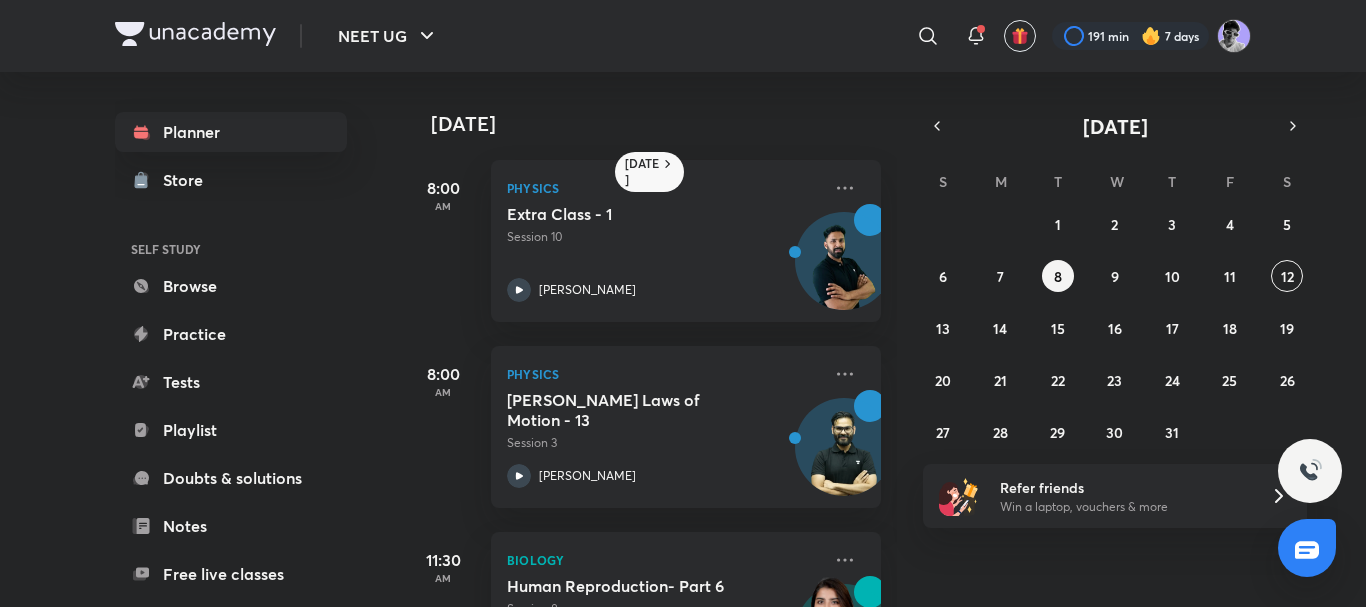 scroll, scrollTop: 304, scrollLeft: 0, axis: vertical 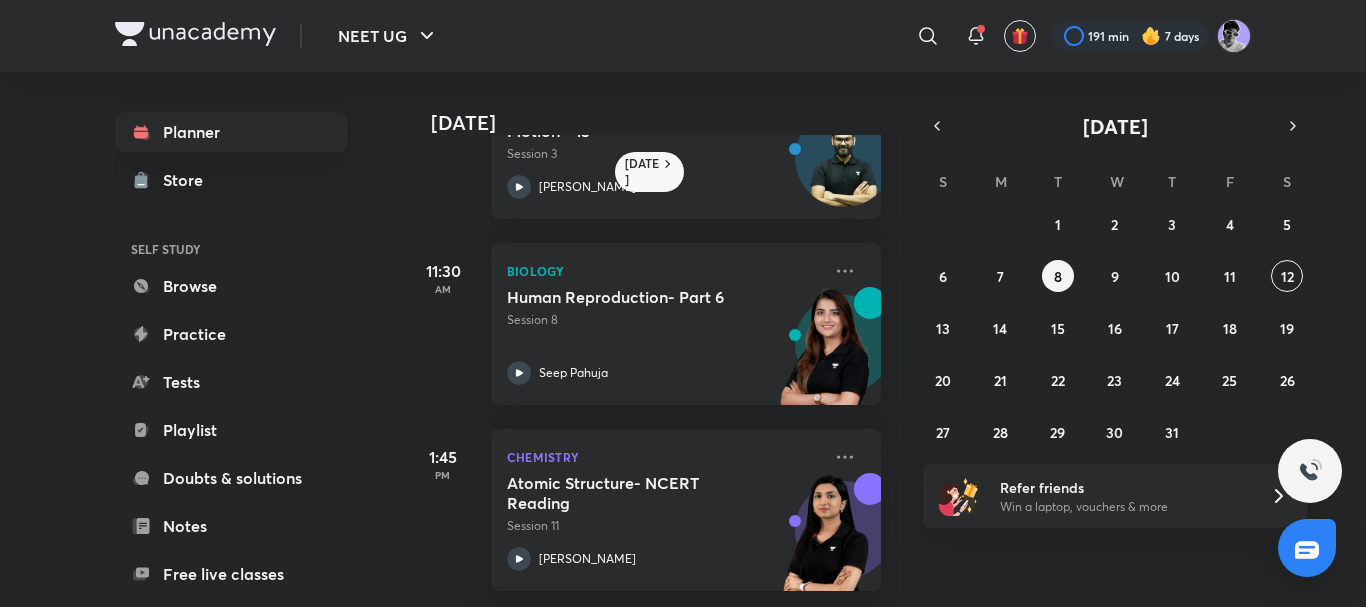 click on "29 30 1 2 3 4 5 6 7 8 9 10 11 12 13 14 15 16 17 18 19 20 21 22 23 24 25 26 27 28 29 30 31 1 2" at bounding box center (1115, 328) 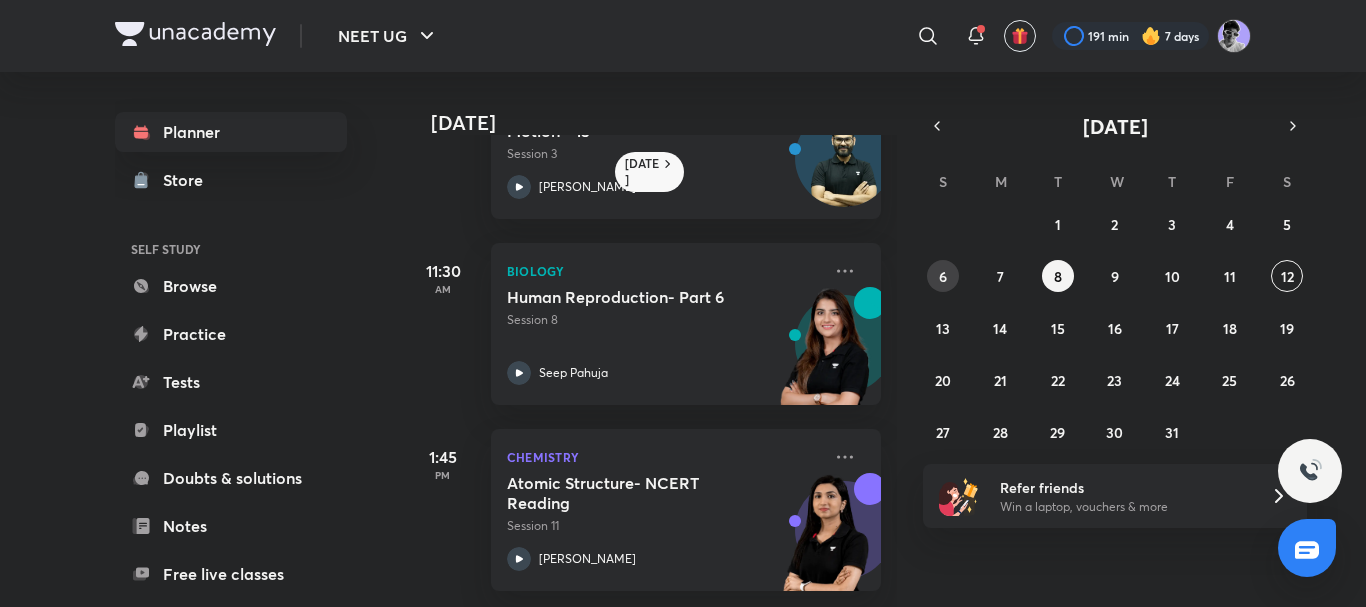 click on "6" at bounding box center [943, 276] 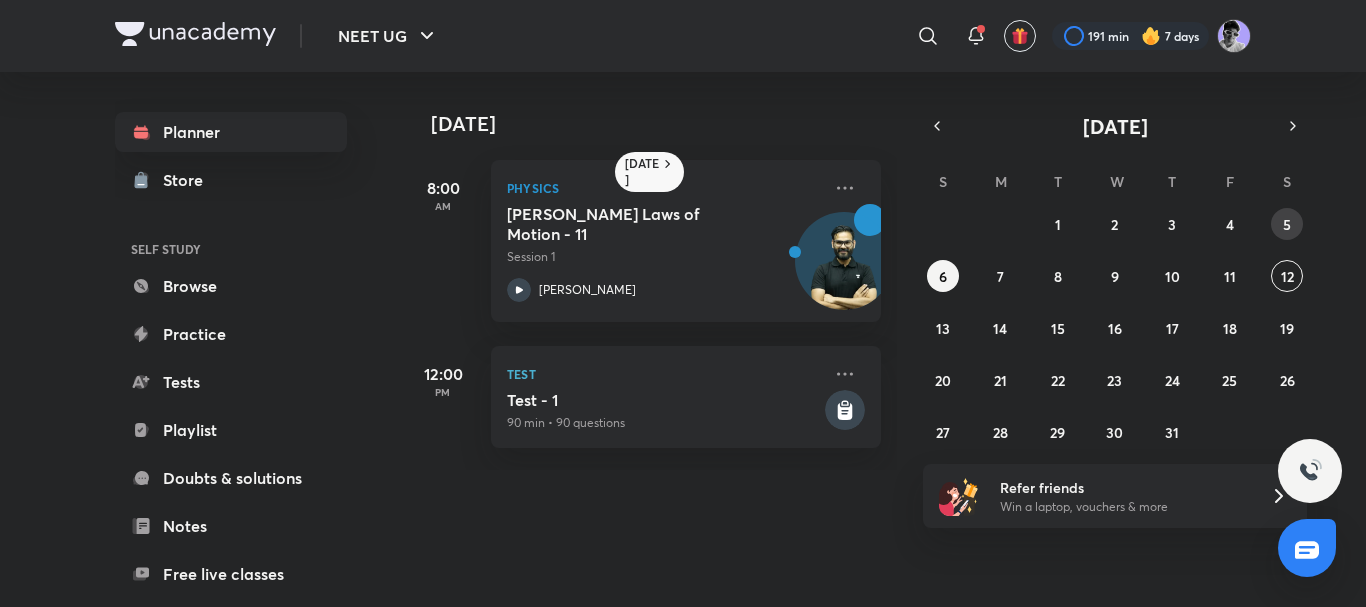 click on "5" at bounding box center [1287, 224] 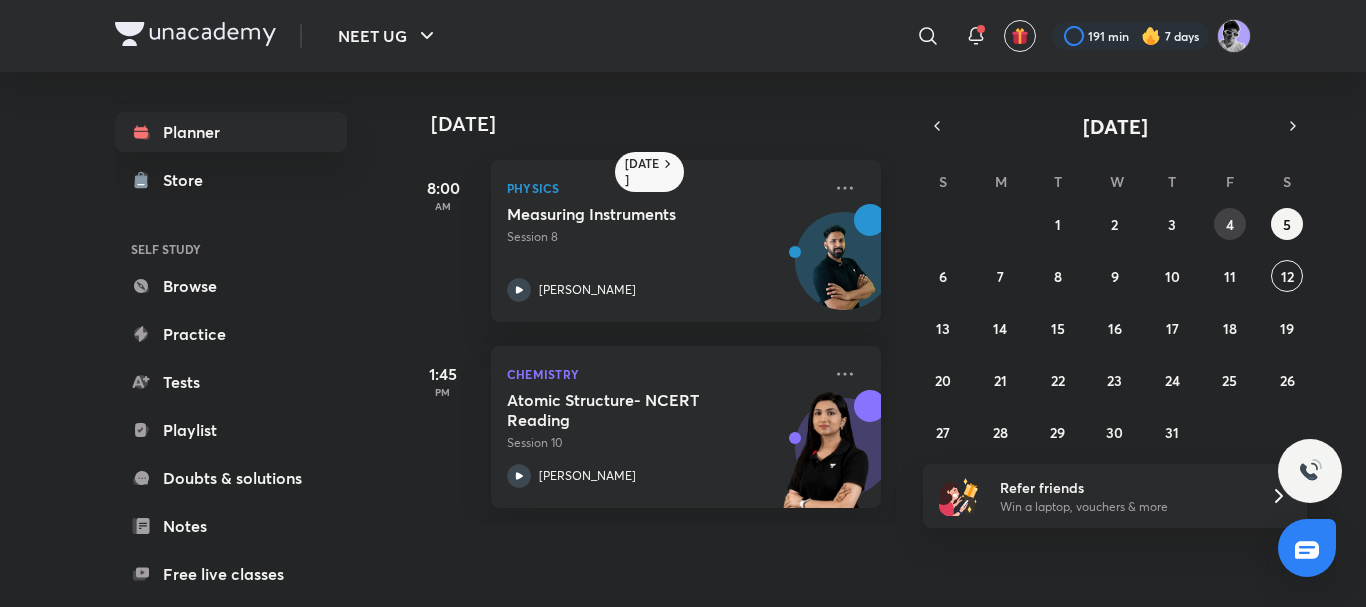 click on "4" at bounding box center (1230, 224) 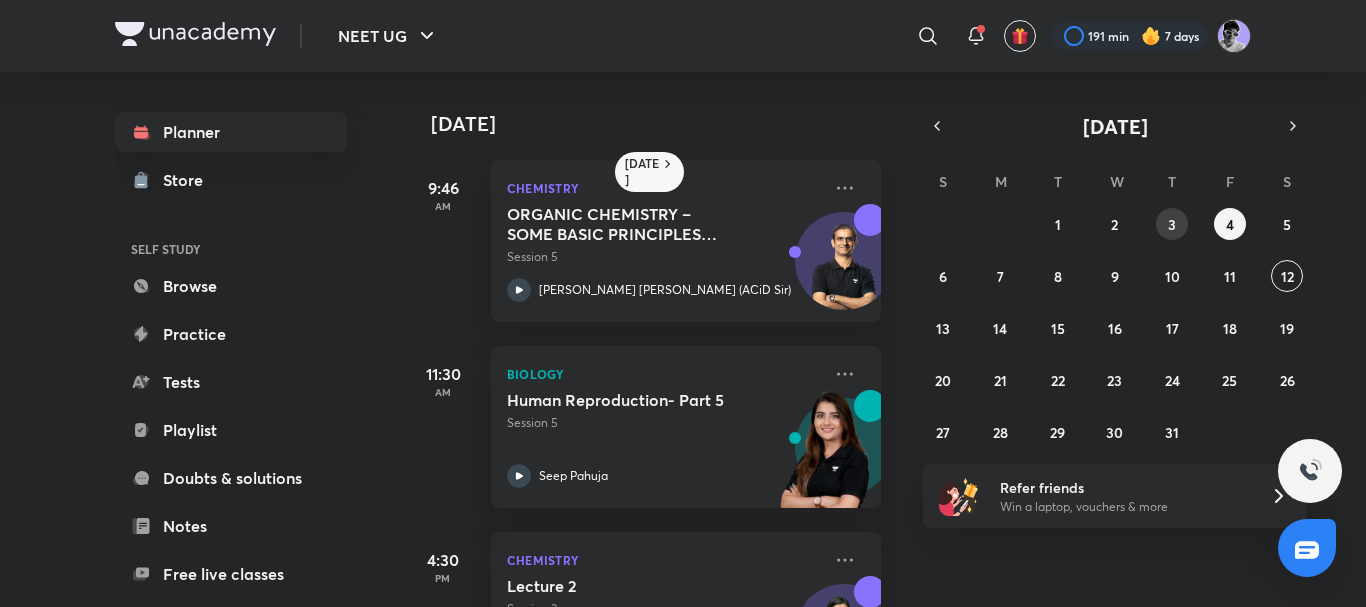 click on "29 30 1 2 3 4 5 6 7 8 9 10 11 12 13 14 15 16 17 18 19 20 21 22 23 24 25 26 27 28 29 30 31 1 2" at bounding box center (1115, 328) 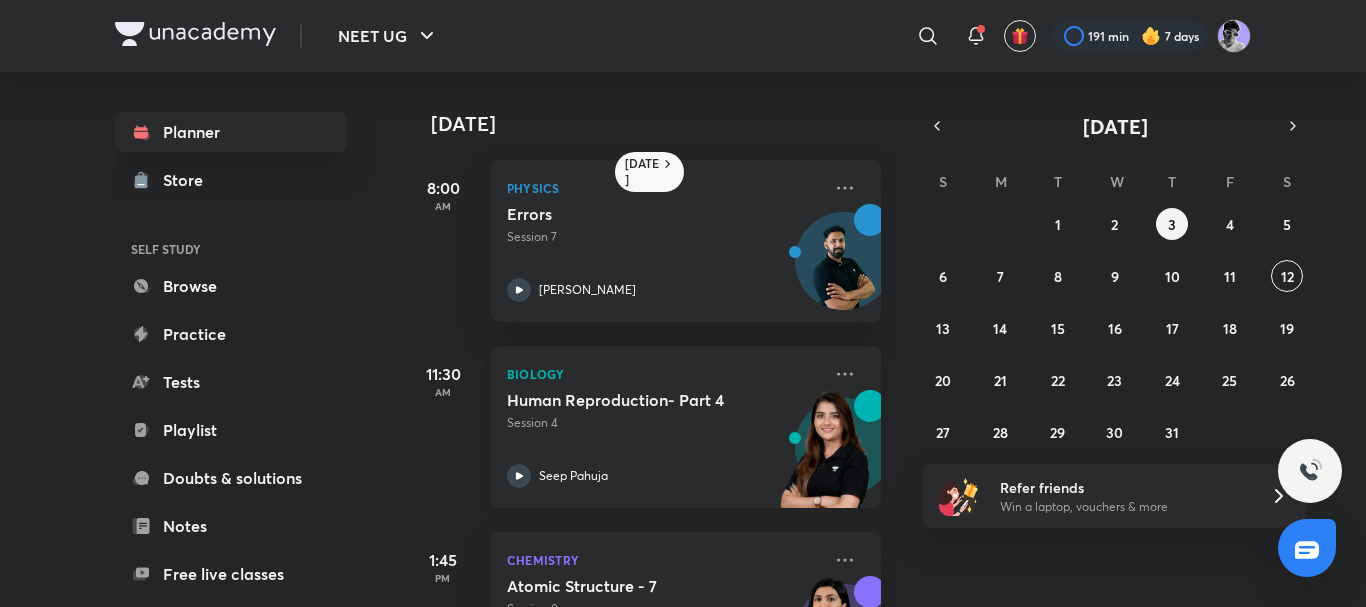 scroll, scrollTop: 118, scrollLeft: 0, axis: vertical 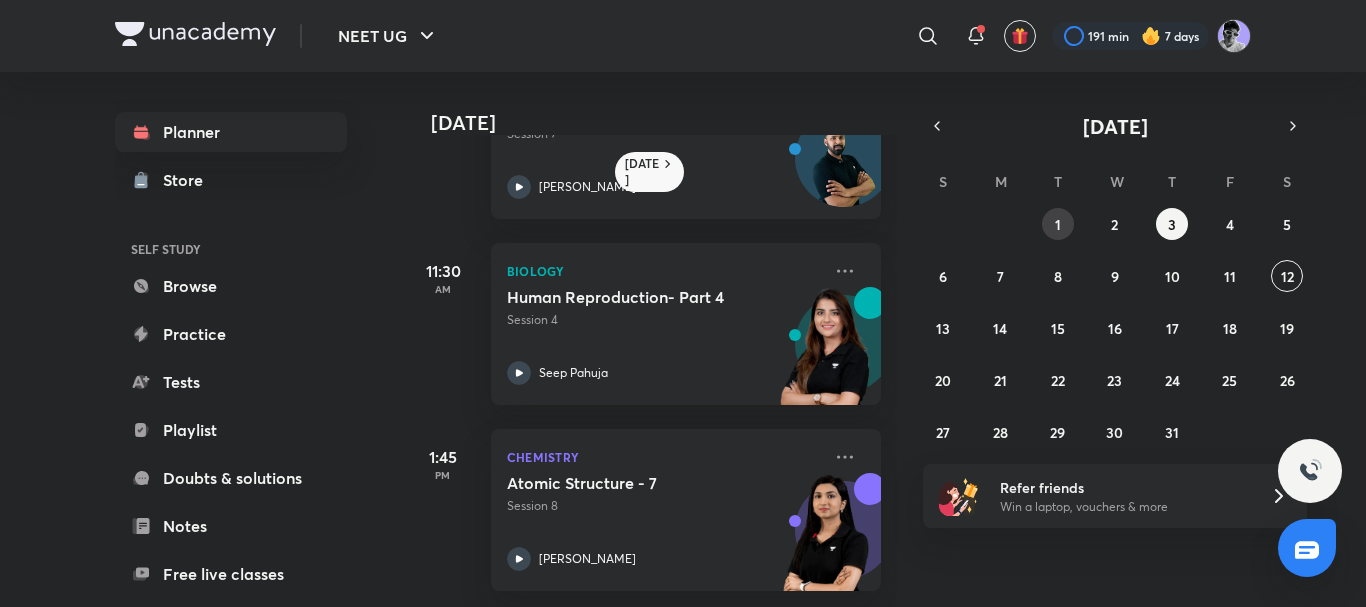click on "1" at bounding box center [1058, 224] 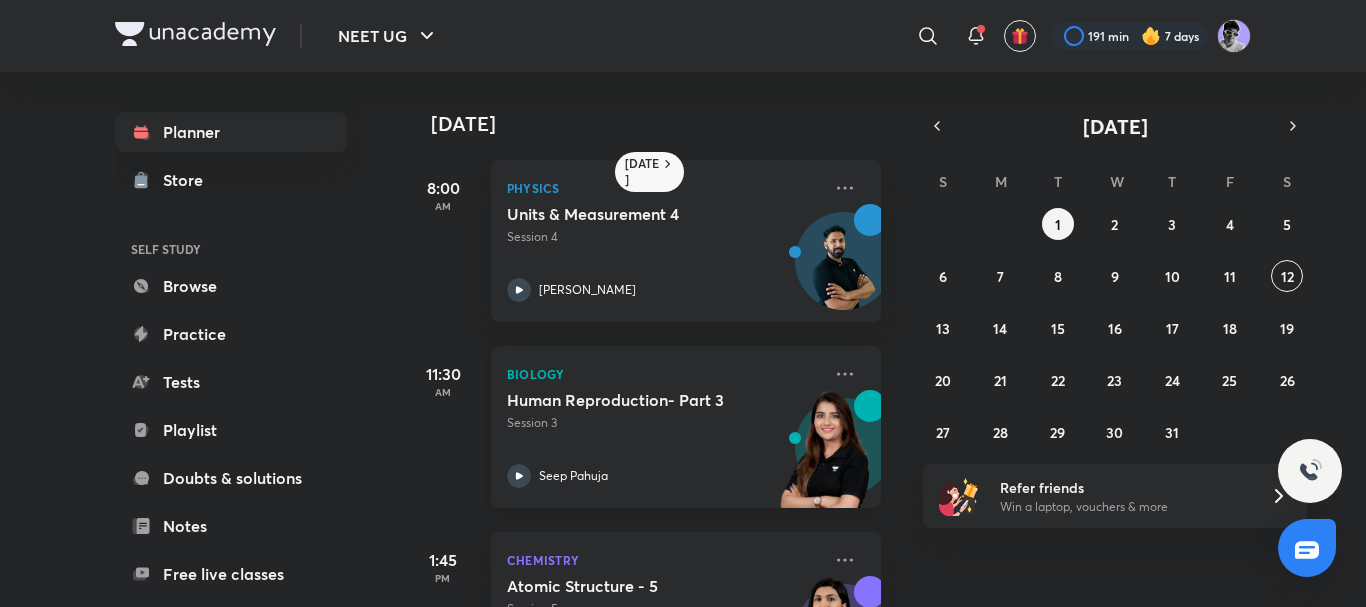 scroll, scrollTop: 118, scrollLeft: 0, axis: vertical 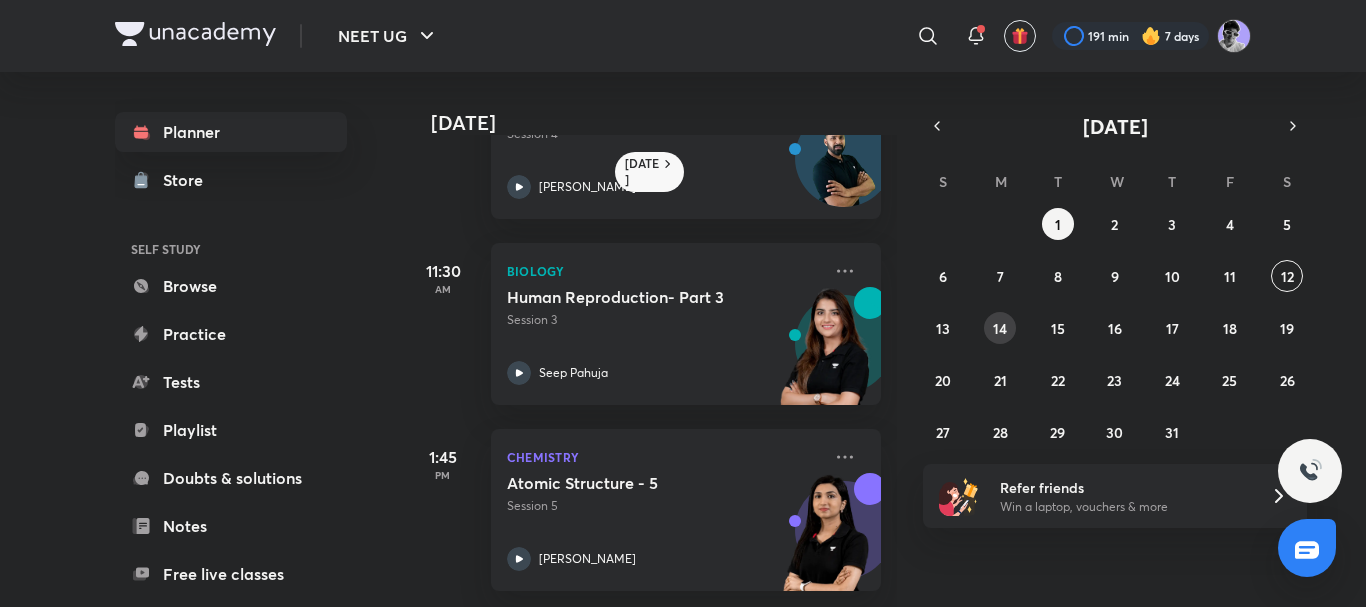 click on "14" at bounding box center (1000, 328) 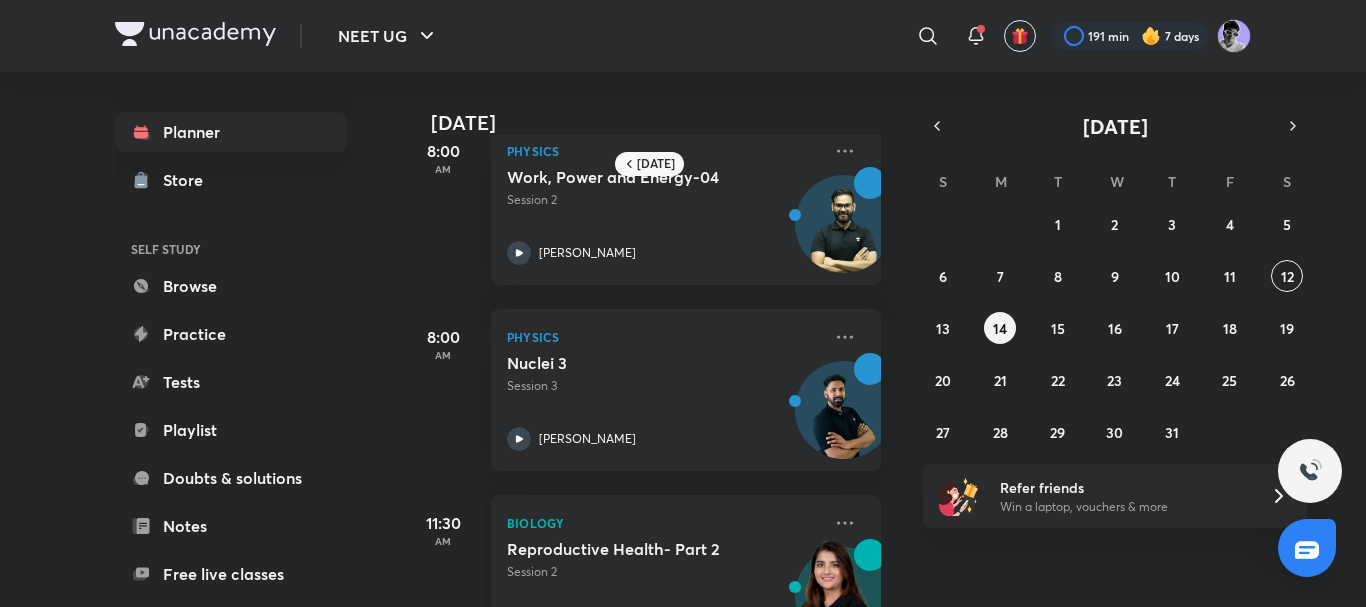 scroll, scrollTop: 304, scrollLeft: 0, axis: vertical 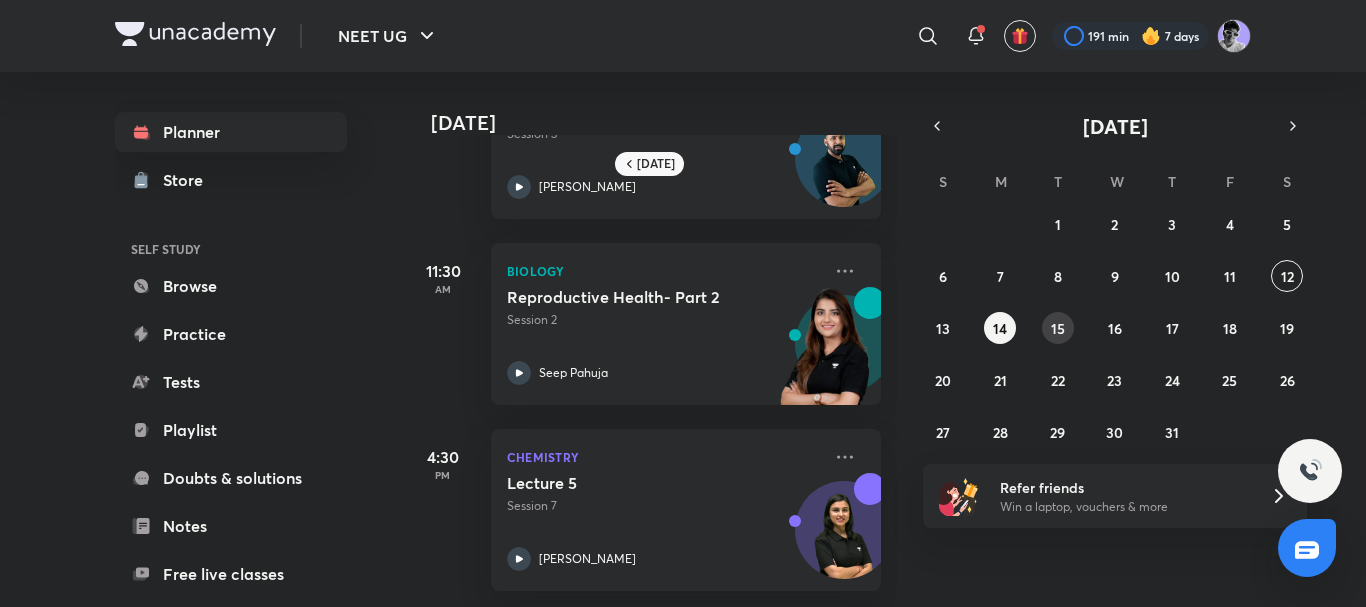 click on "15" at bounding box center (1058, 328) 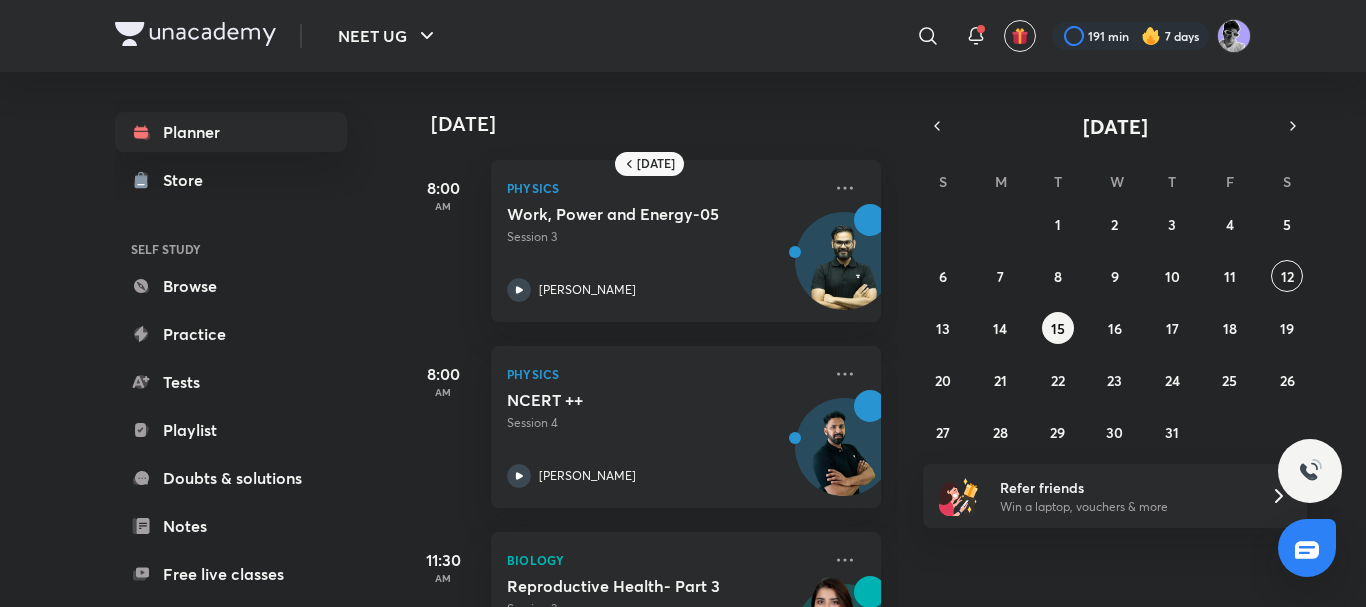 scroll, scrollTop: 304, scrollLeft: 0, axis: vertical 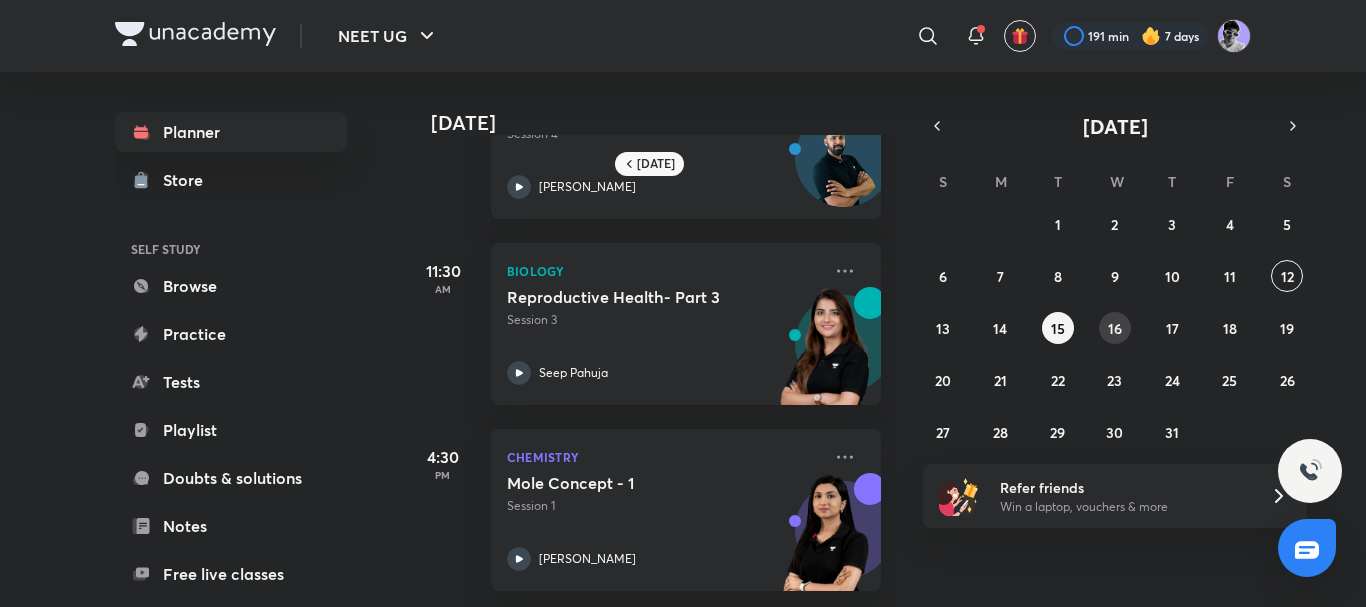 click on "16" at bounding box center (1115, 328) 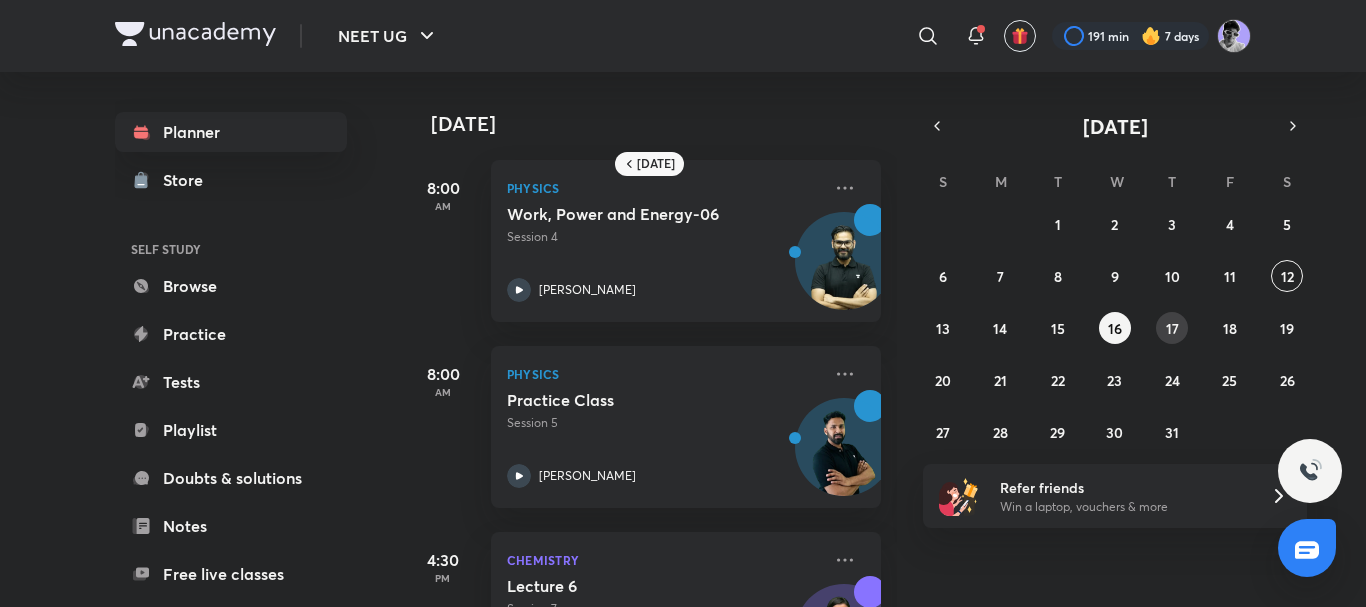 click on "17" at bounding box center [1172, 328] 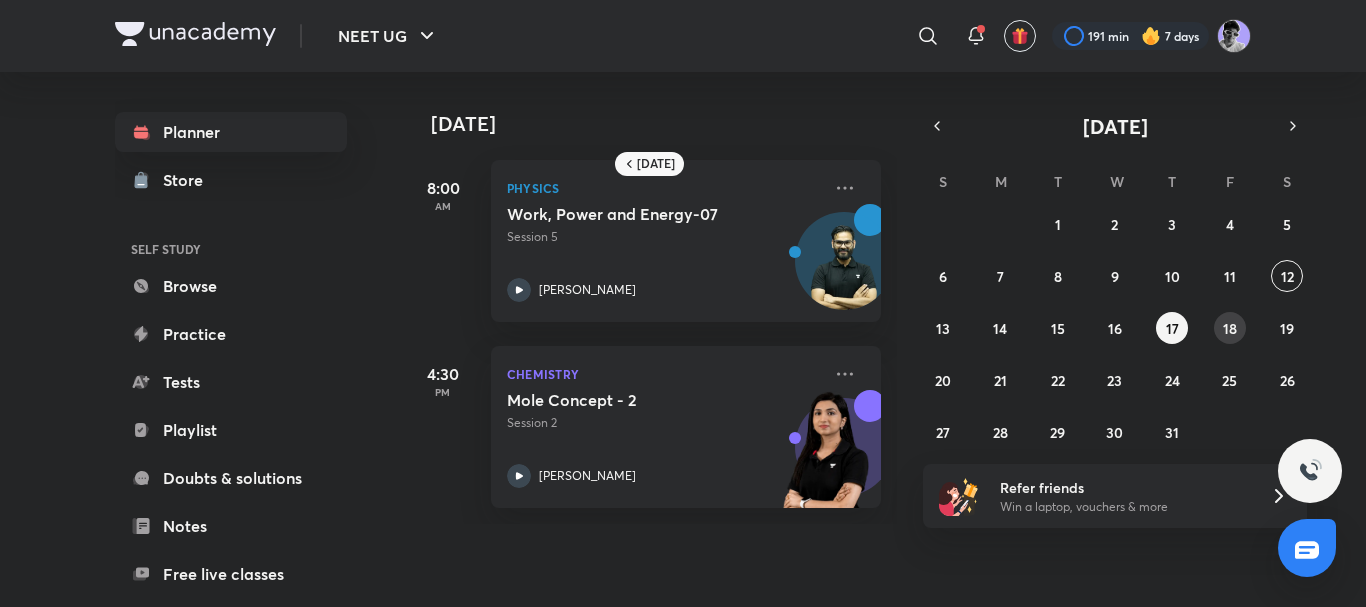 click on "18" at bounding box center [1230, 328] 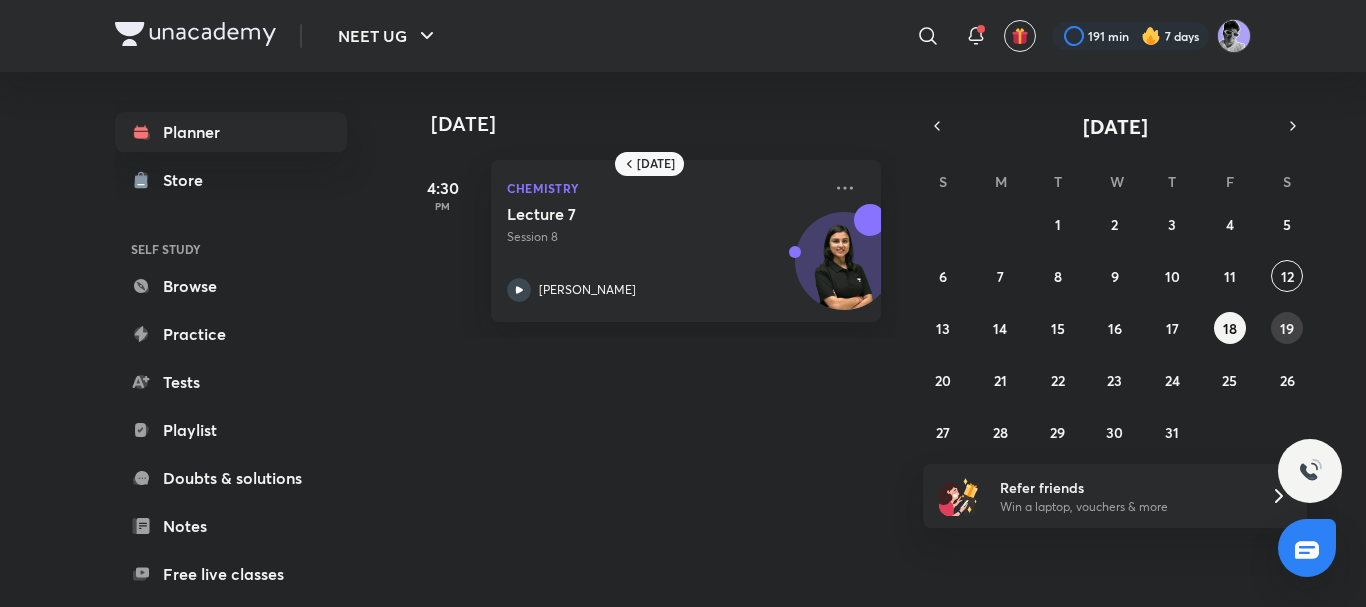 click on "19" at bounding box center (1287, 328) 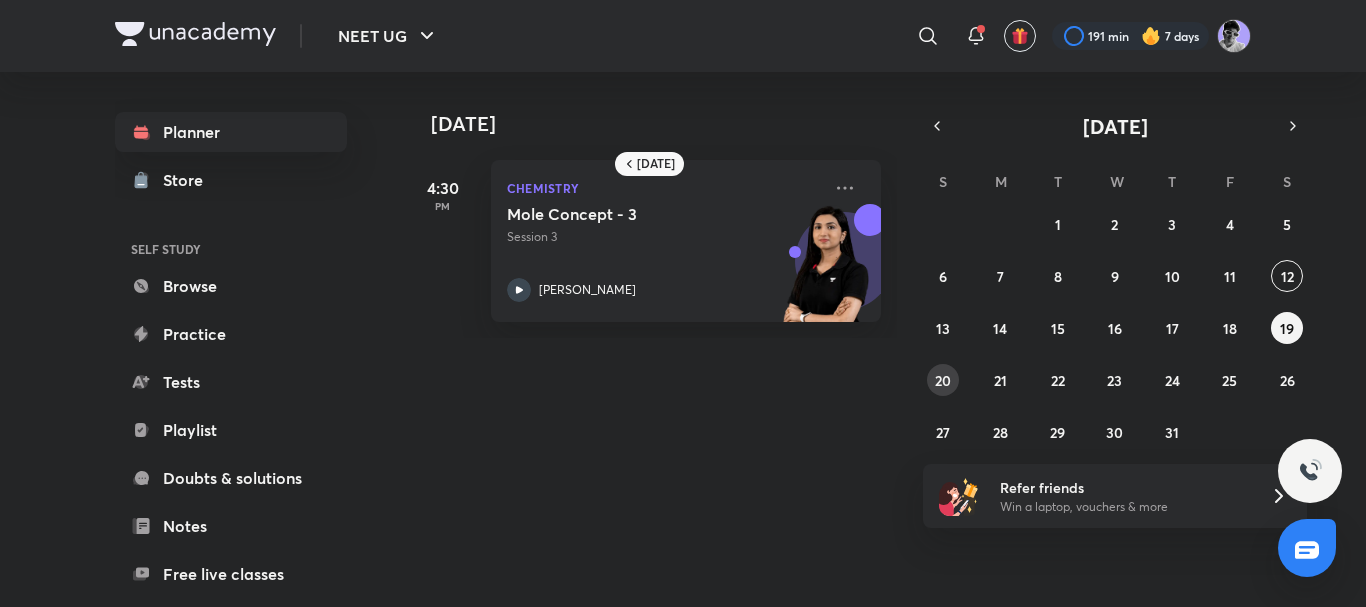 drag, startPoint x: 954, startPoint y: 374, endPoint x: 967, endPoint y: 355, distance: 23.021729 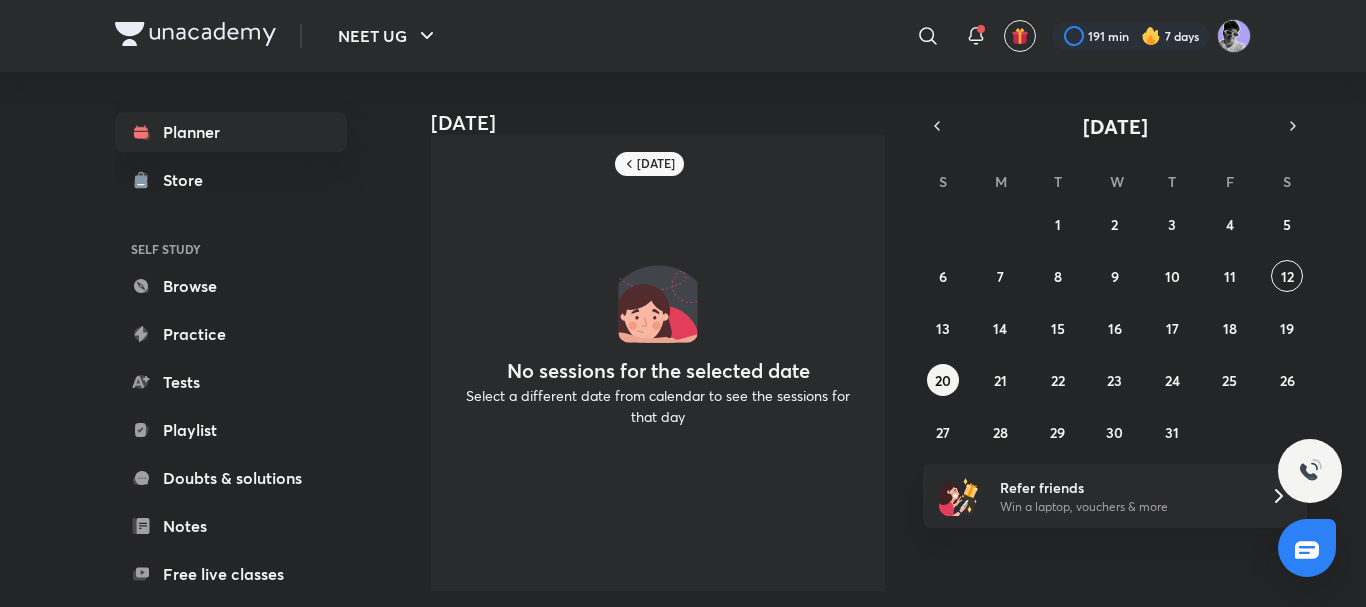 scroll, scrollTop: 0, scrollLeft: 0, axis: both 